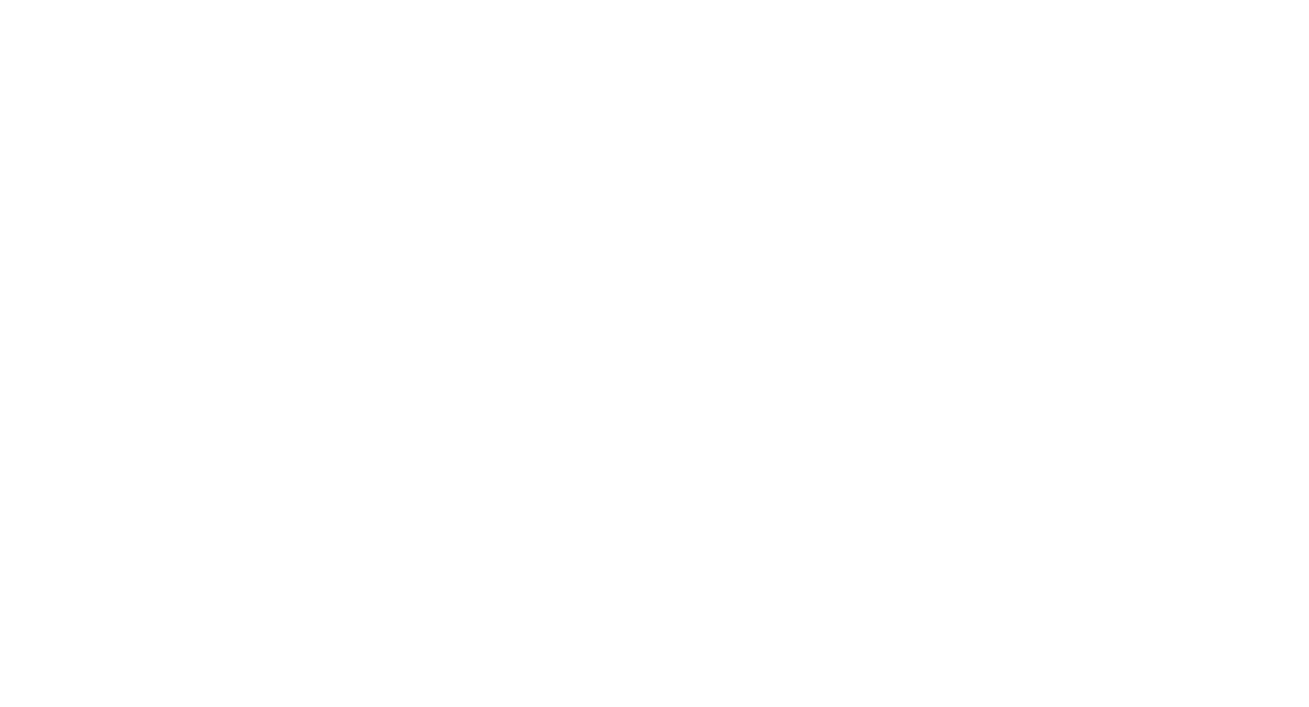 scroll, scrollTop: 0, scrollLeft: 0, axis: both 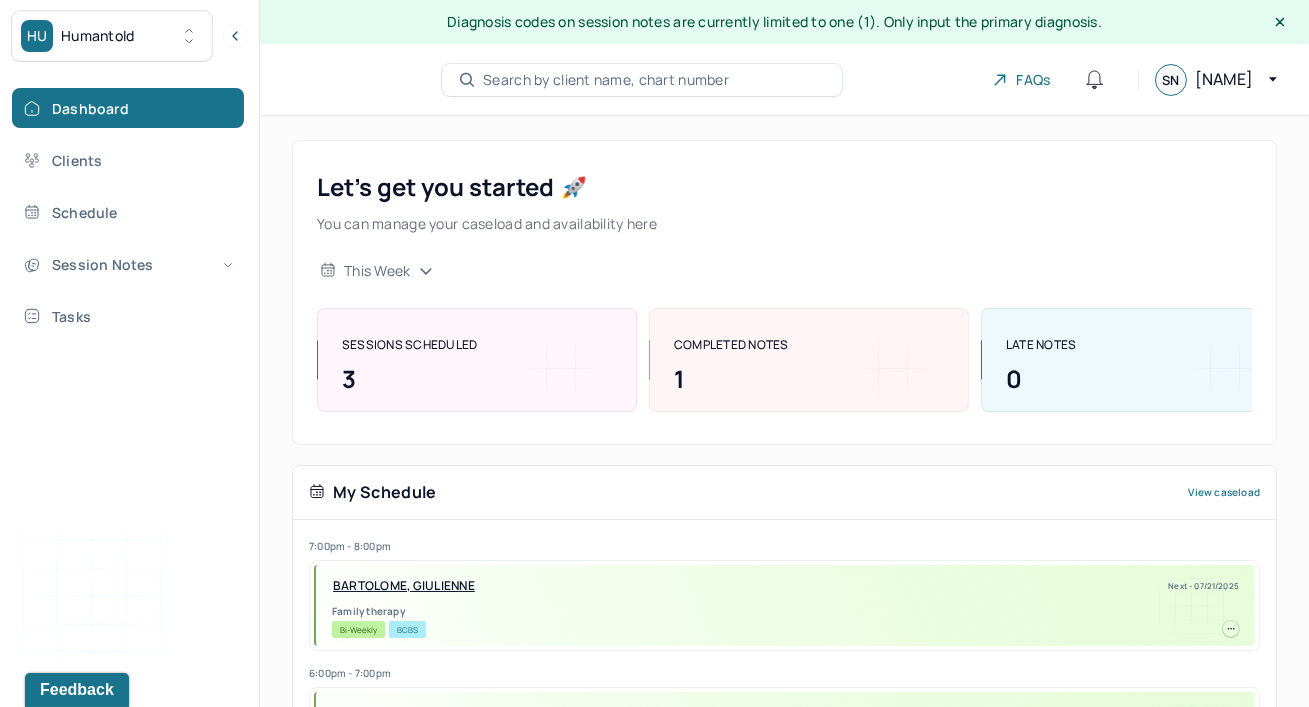 click on "Let’s get you started 🚀 You can manage your caseload and availability here" at bounding box center [784, 203] 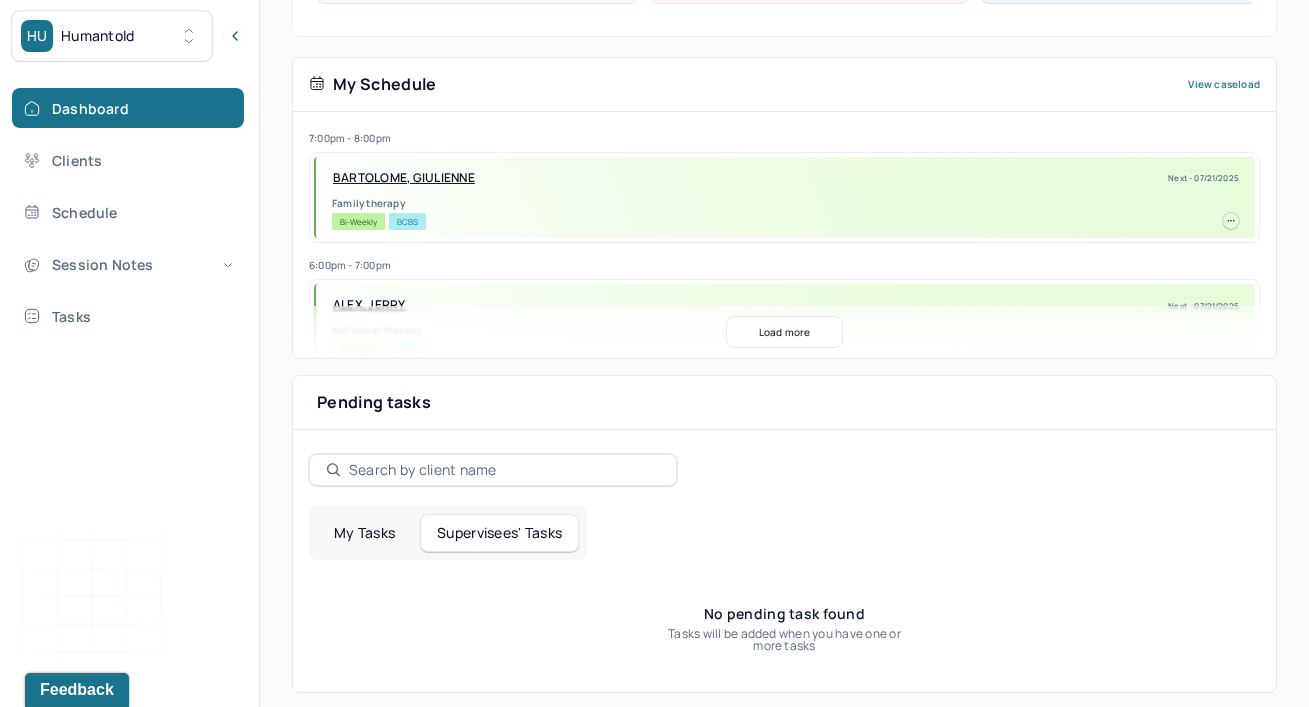scroll, scrollTop: 416, scrollLeft: 0, axis: vertical 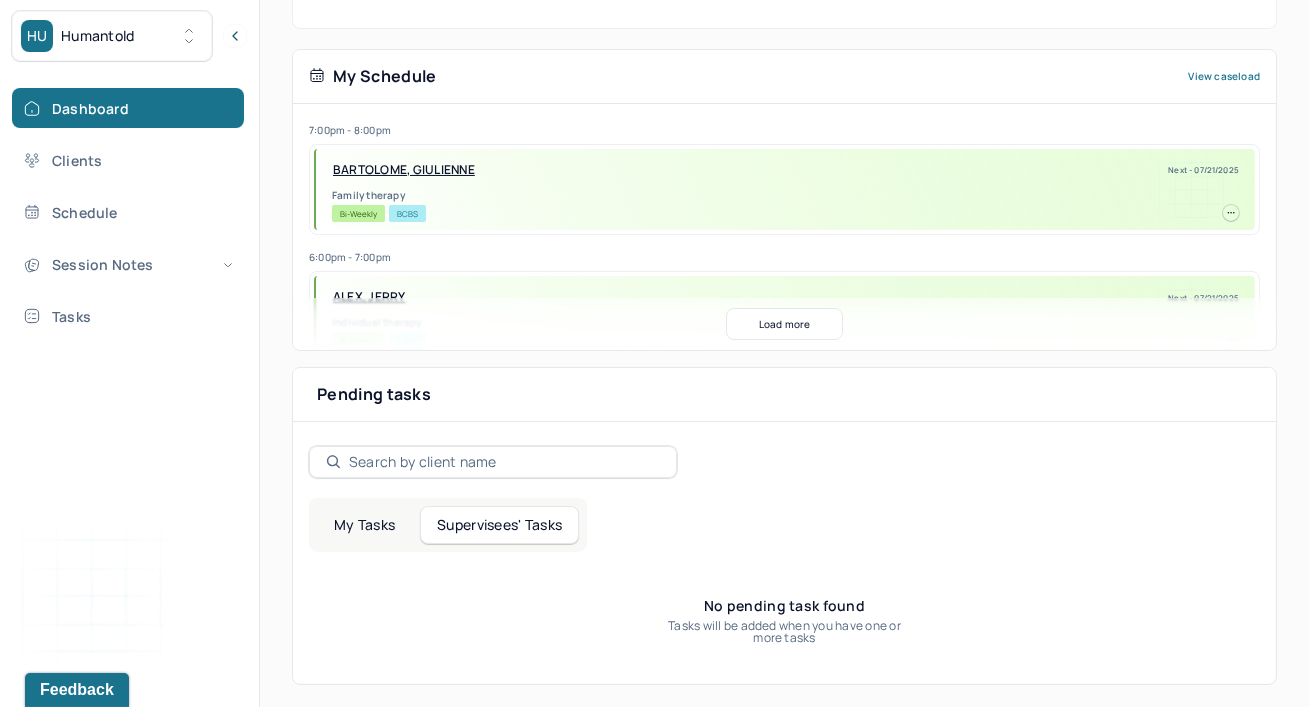 click on "My Tasks" at bounding box center [364, 525] 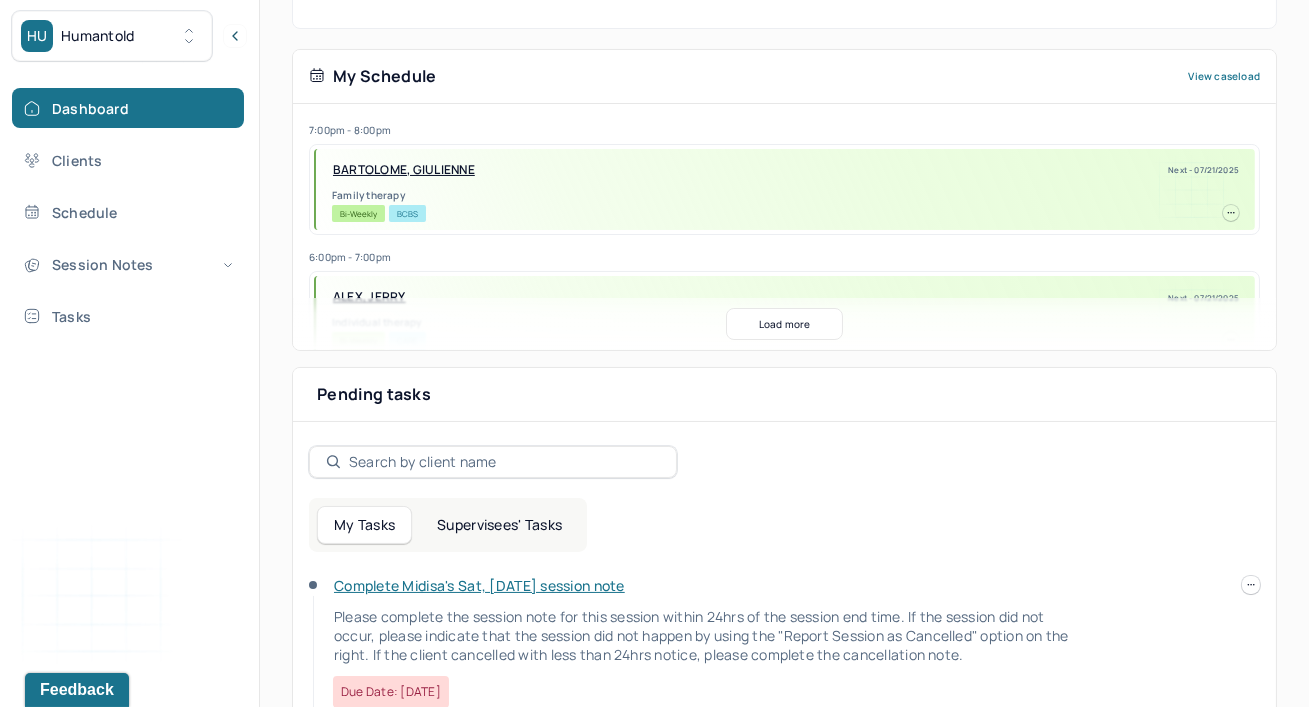 click on "Pending tasks    Date     My Tasks     Supervisees' Tasks   Complete Midisa's Sat, [DATE] session note Please complete the session note for this session within 24hrs of the session end time. If the session did not occur, please indicate that the session did not happen by using the "Report Session as Cancelled" option on the right. If the client cancelled with less than 24hrs notice, please complete the cancellation note. Due date: [DATE]     Complete Karen's Sat, [DATE] session note Please complete the session note for this session within 24hrs of the session end time. If the session did not occur, please indicate that the session did not happen by using the "Report Session as Cancelled" option on the right. If the client cancelled with less than 24hrs notice, please complete the cancellation note. Due date: [DATE]" at bounding box center [784, 638] 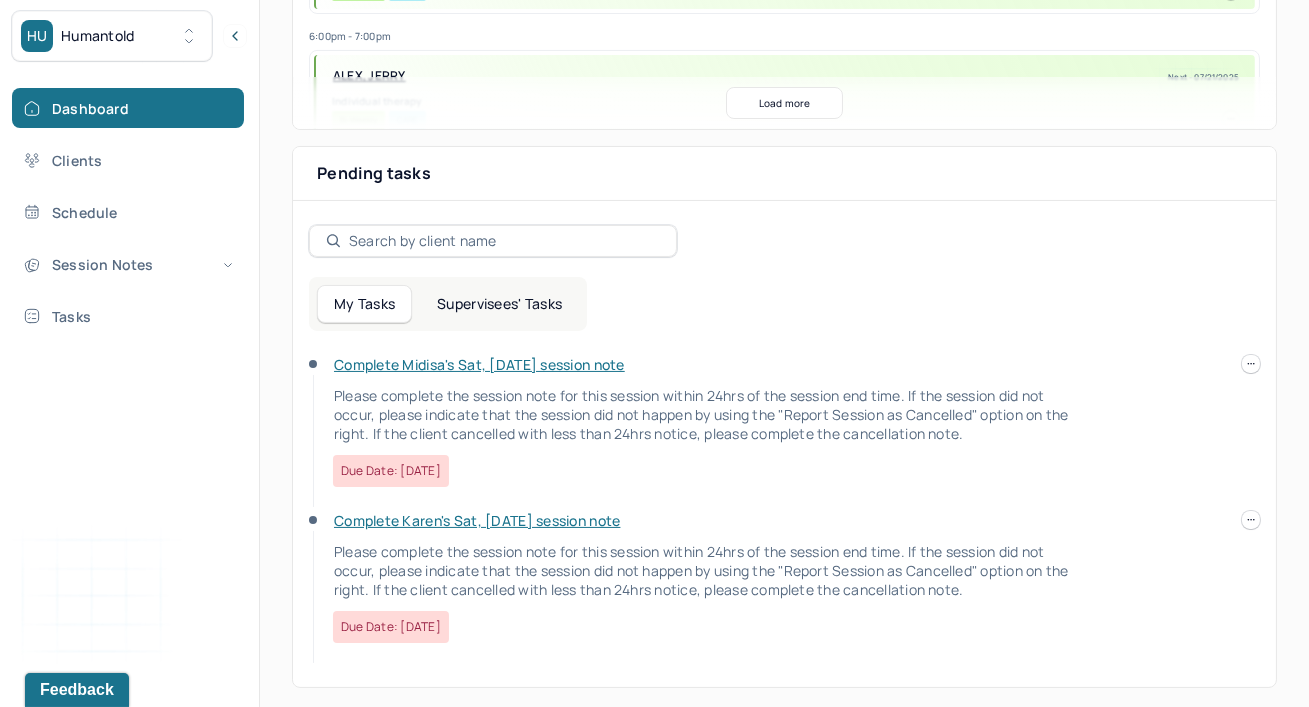 scroll, scrollTop: 641, scrollLeft: 0, axis: vertical 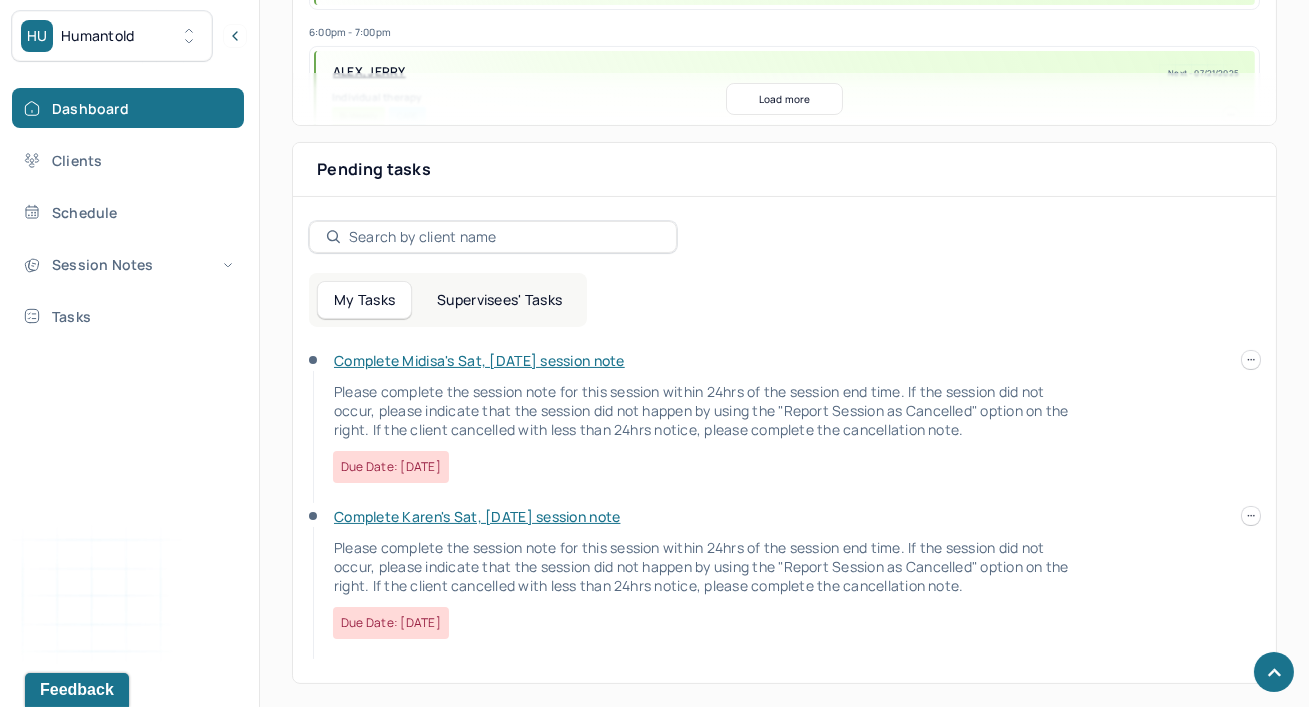 click at bounding box center (1251, 360) 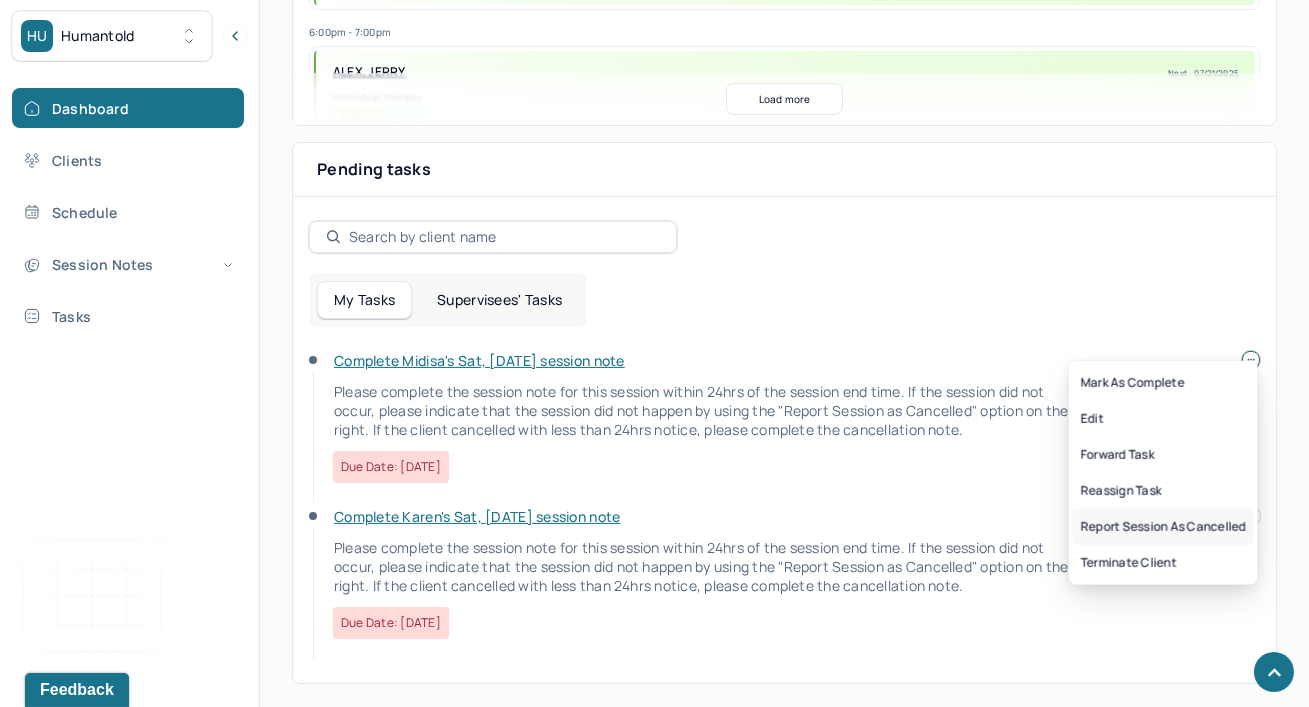 click on "Report session as cancelled" at bounding box center [1163, 527] 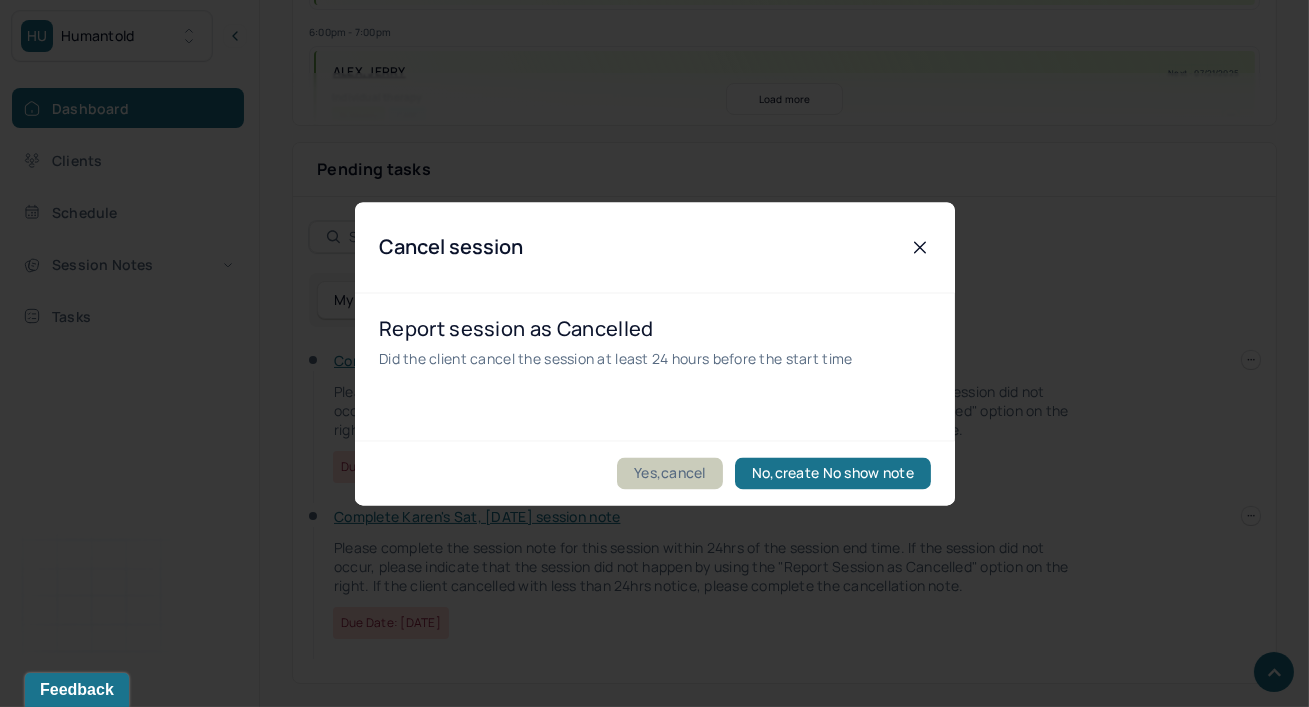 click on "Yes,cancel" at bounding box center (670, 473) 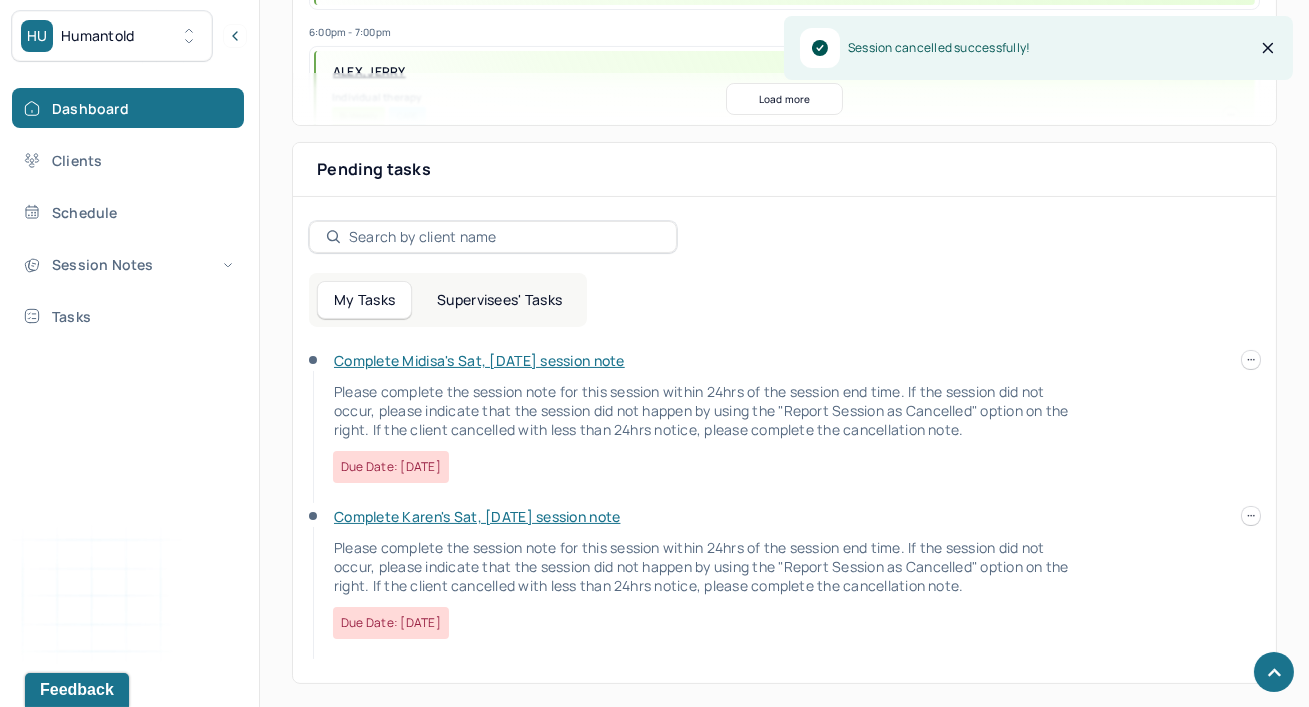 scroll, scrollTop: 485, scrollLeft: 0, axis: vertical 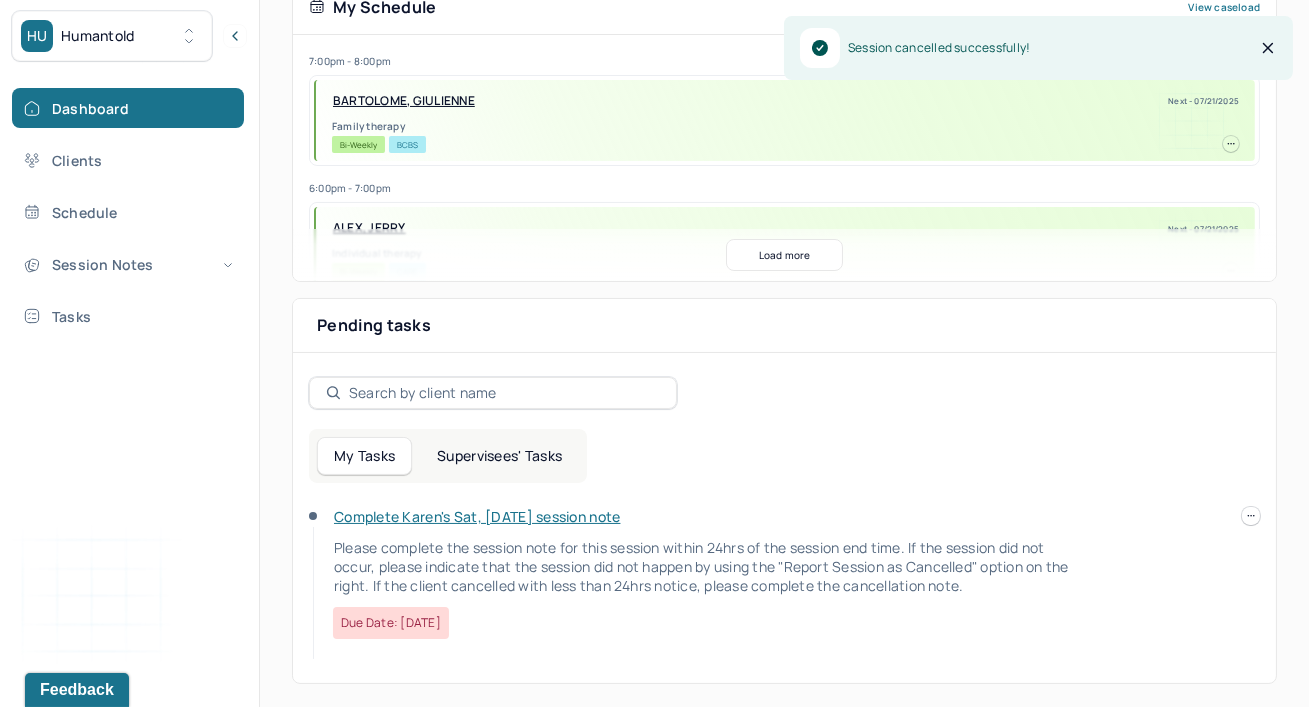 click on "Complete Karen's Sat, [DATE] session note" at bounding box center [477, 516] 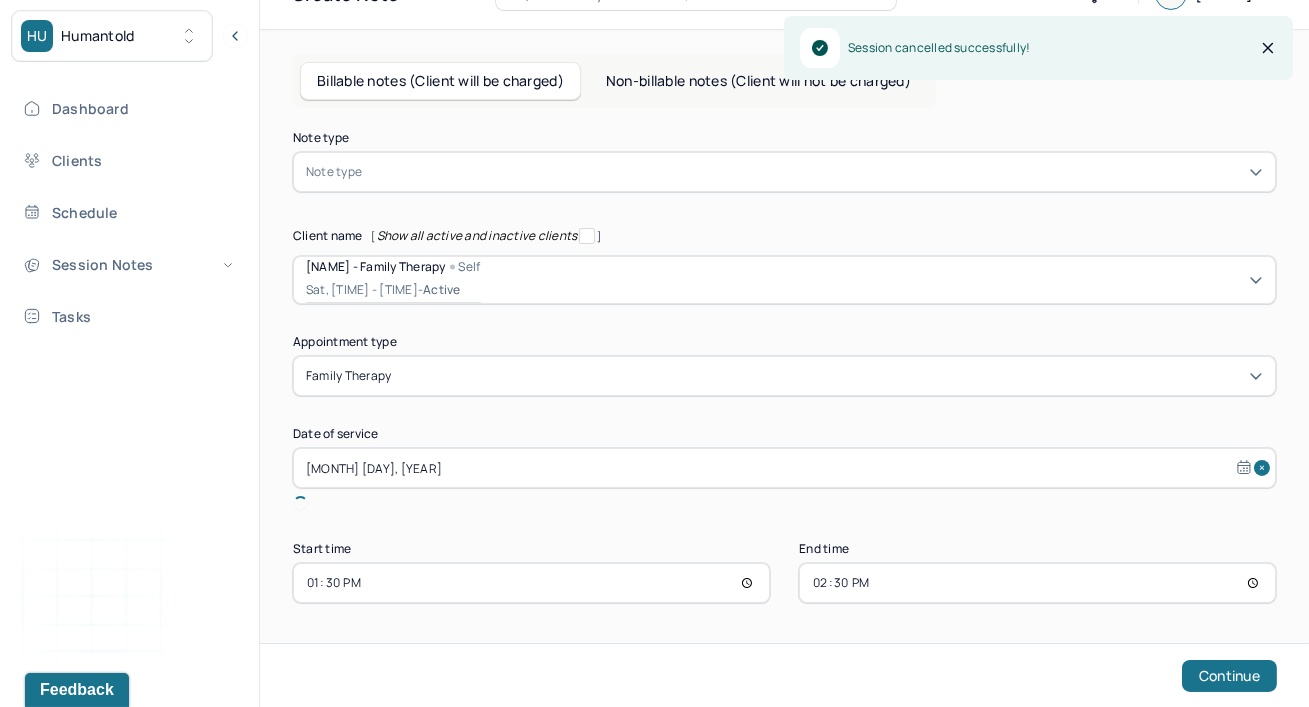 scroll, scrollTop: 63, scrollLeft: 0, axis: vertical 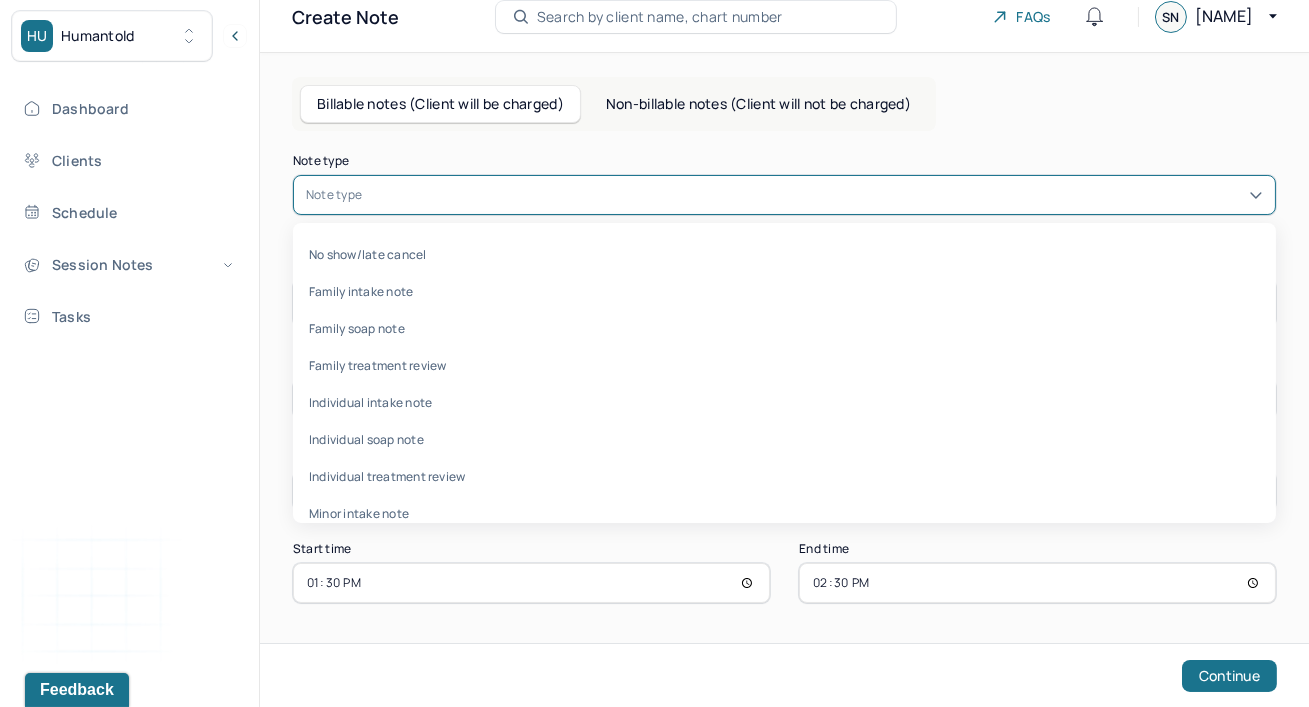 click at bounding box center (814, 195) 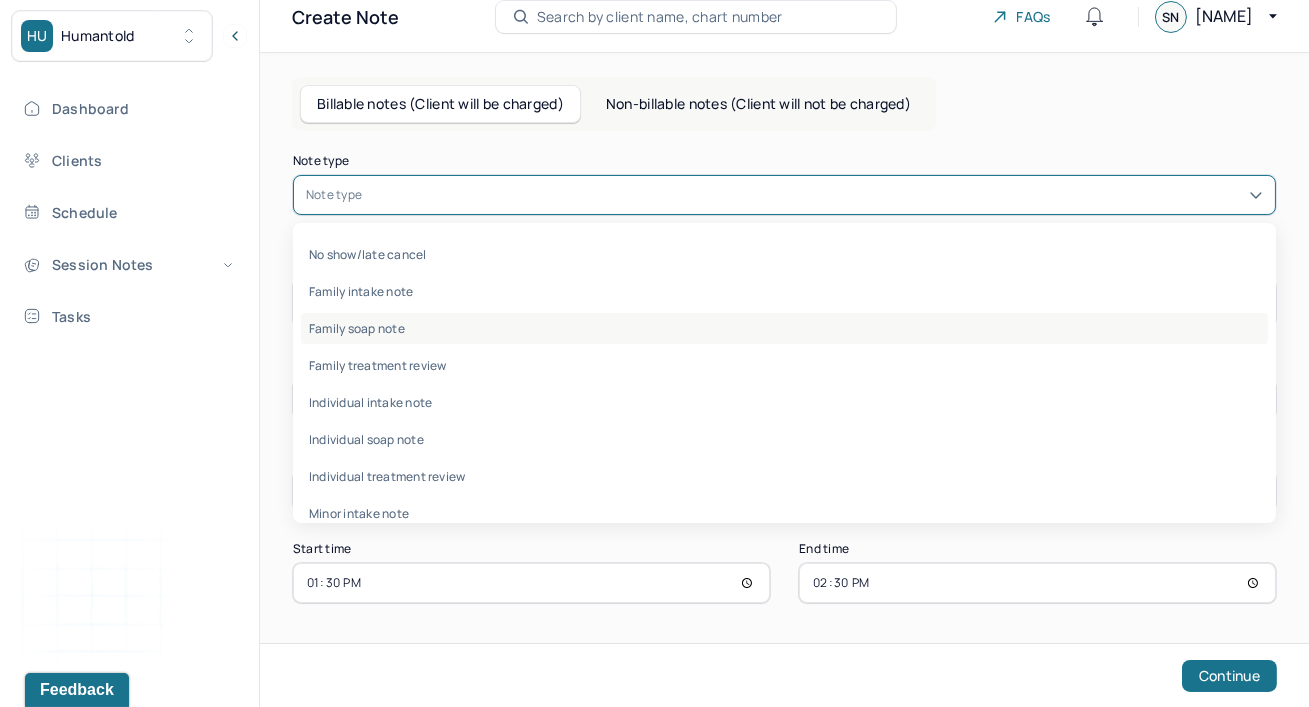 click on "Family soap note" at bounding box center (784, 328) 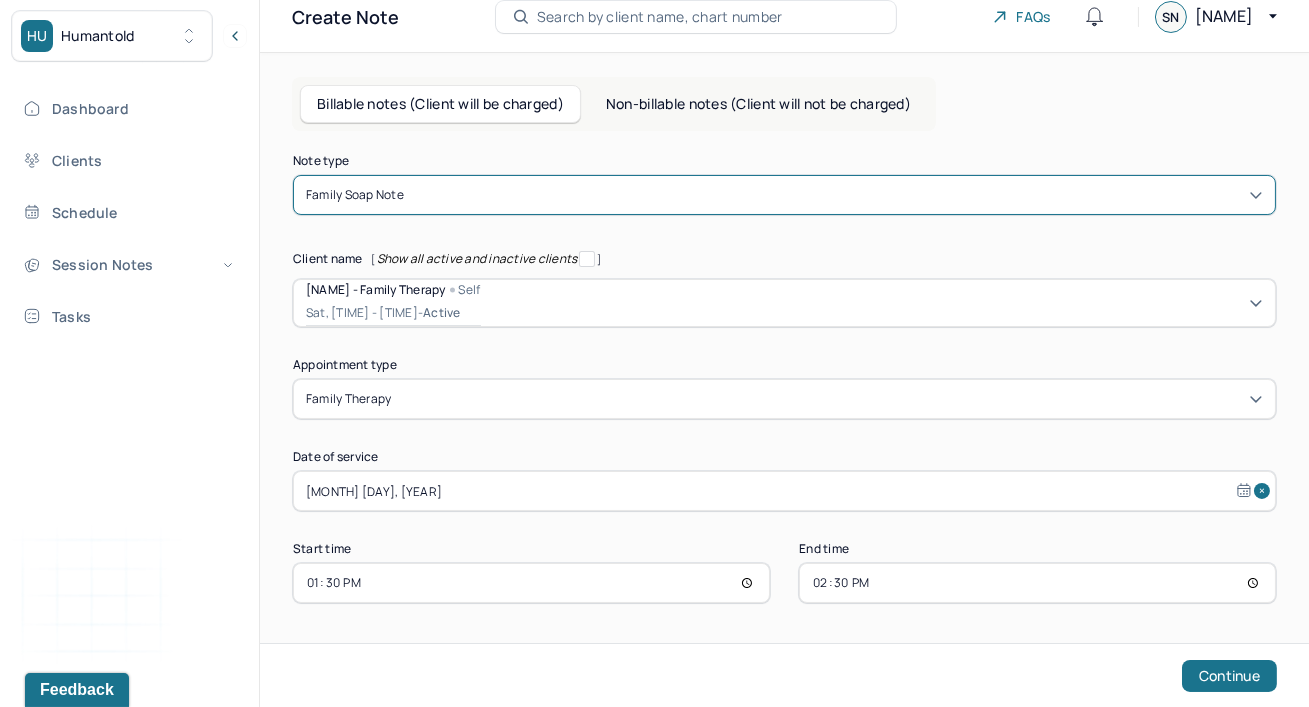click on "14:30" at bounding box center (1037, 583) 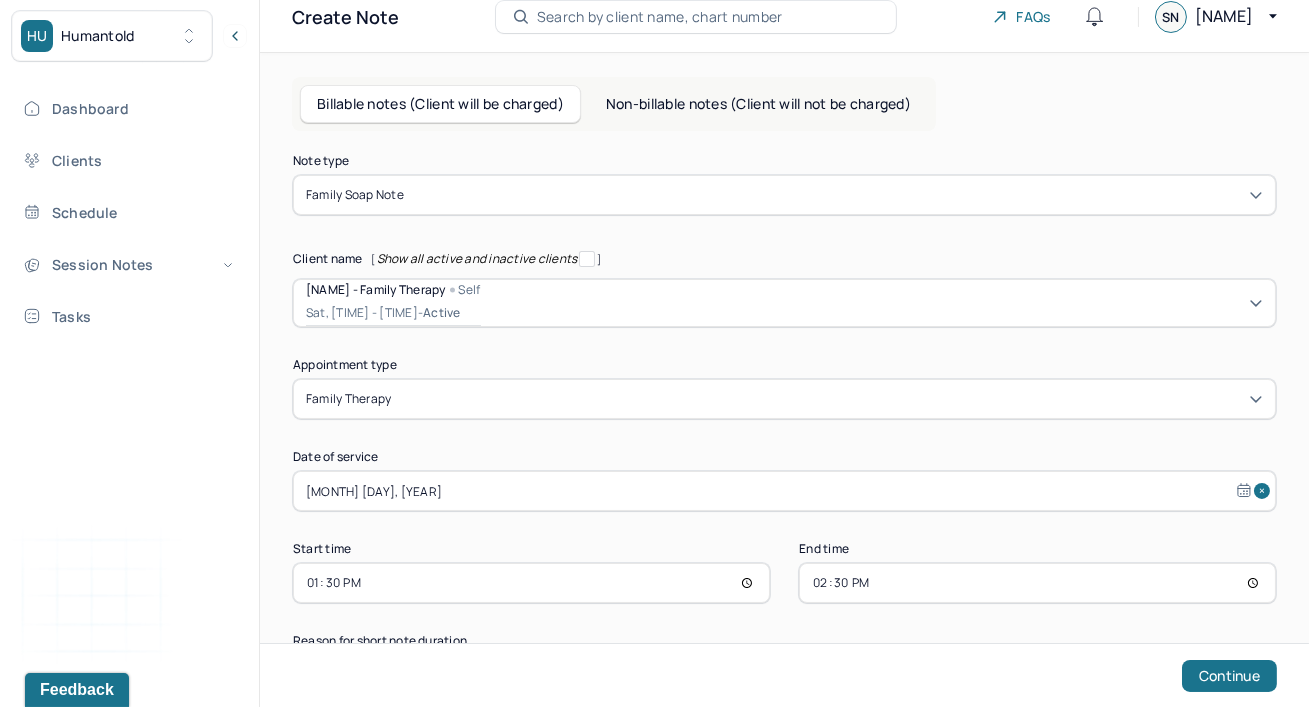 type on "[TIME]" 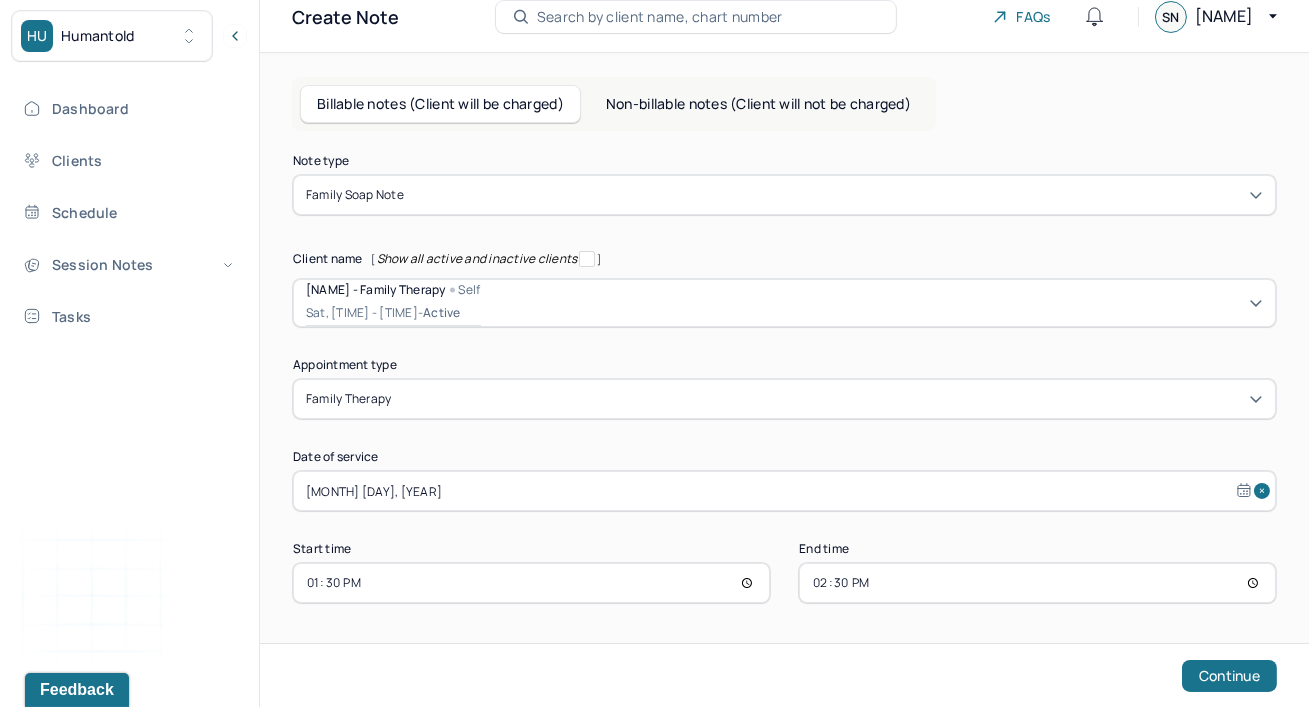 click on "Note type Family soap note Client name [ Show all active and inactive clients ] [NAME] - Family therapy Self
Sat, [TIME] - [TIME]  -  active Supervisee name [NAME] Appointment type family therapy Date of service [MONTH] 19, [YEAR] Start time 13:30 End time 14:25   Continue" at bounding box center (784, 420) 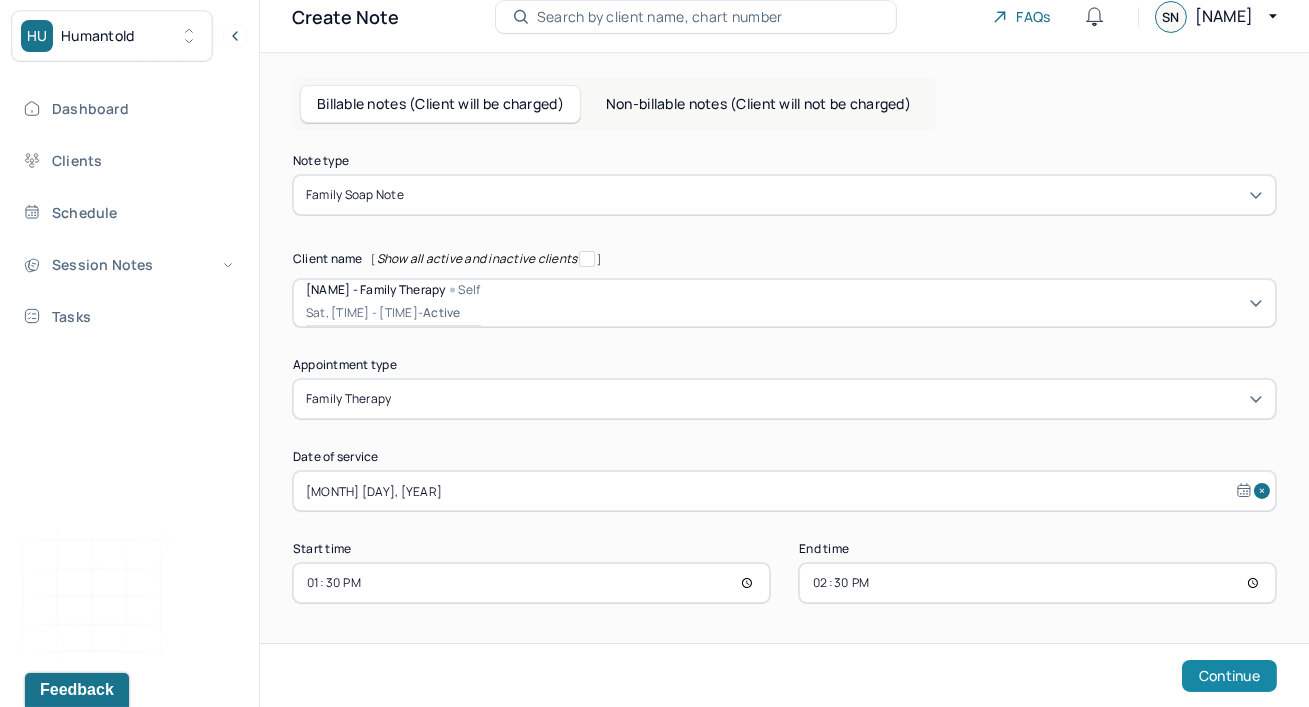 click on "Continue" at bounding box center [1229, 676] 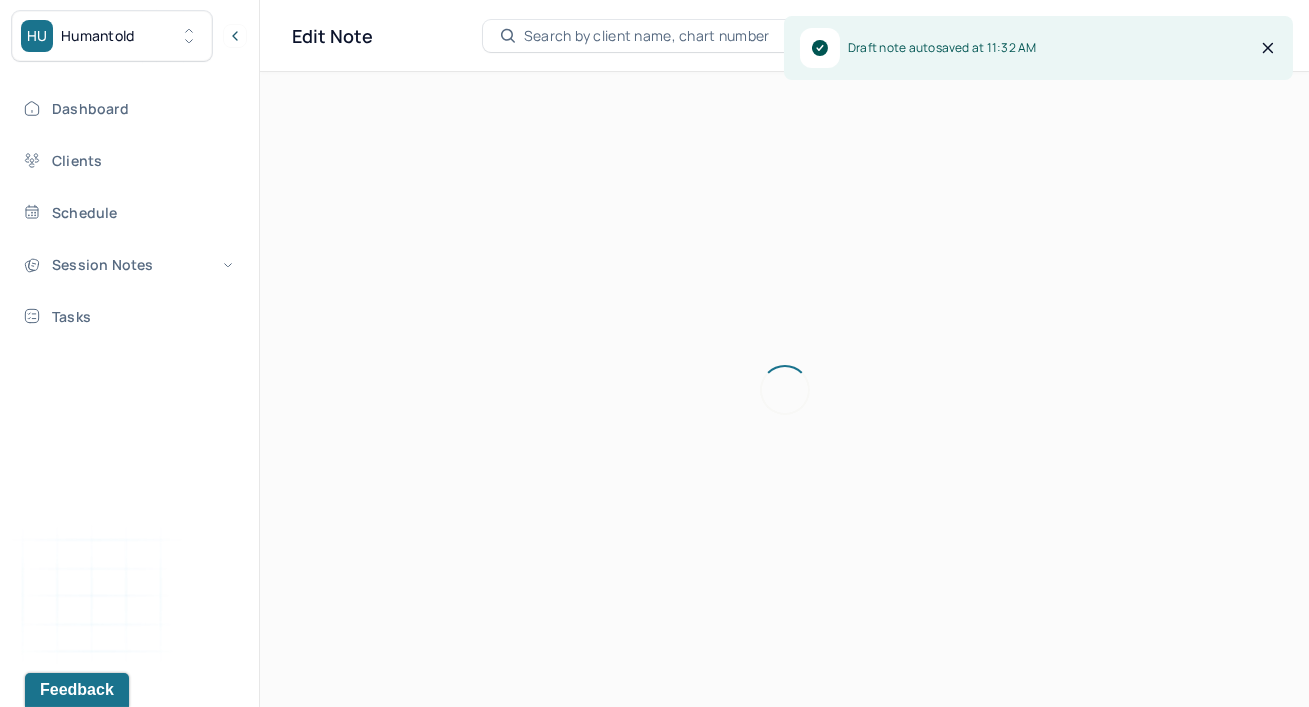 scroll, scrollTop: 35, scrollLeft: 0, axis: vertical 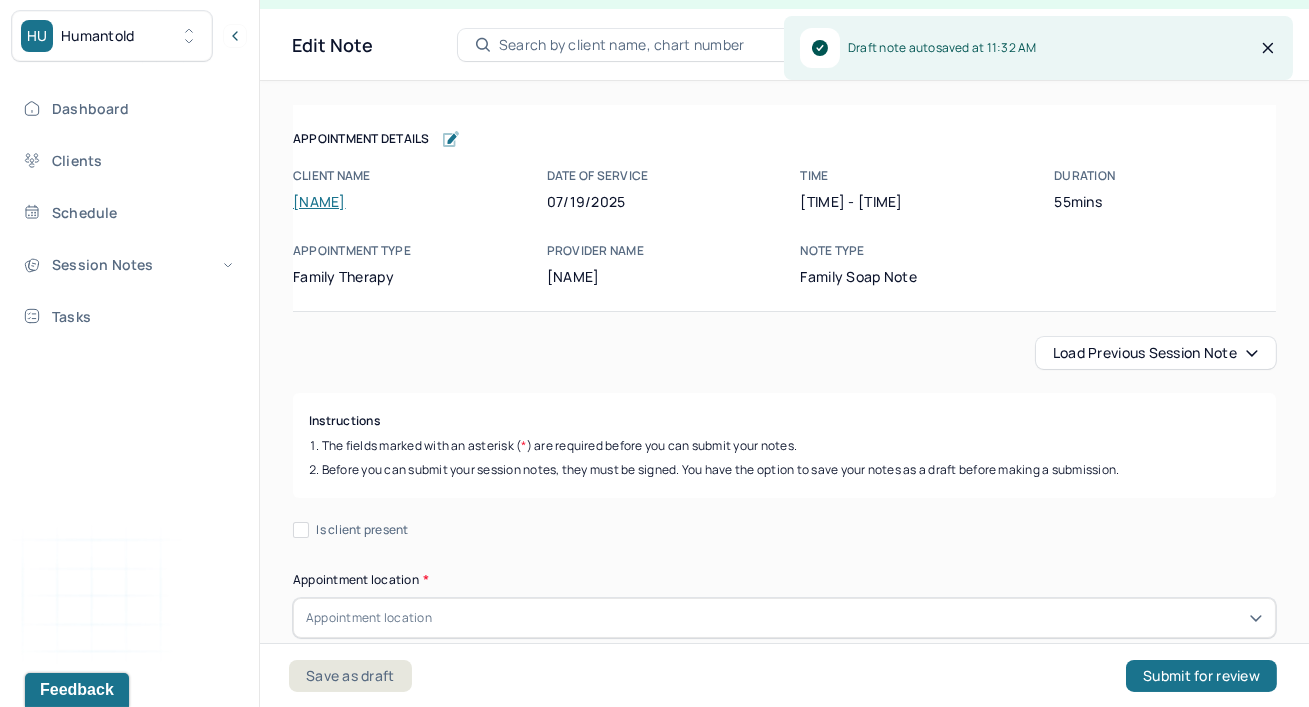 click on "Load previous session note   Instructions The fields marked with an asterisk ( * ) are required before you can submit your notes. Before you can submit your session notes, they must be signed. You have the option to save your notes as a draft before making a submission. Is client present Appointment location * Appointment location Primary diagnosis * Primary diagnosis Secondary diagnosis (optional) Secondary diagnosis Tertiary diagnosis (optional) Tertiary diagnosis Emotional / Behavioural symptoms demonstrated * Causing * Causing Intention for Session * Intention for Session Session Note Subjective This section is for Subjective reporting of your clients, it can include their mood, their reported symptoms, their efforts since your last meeting to implement your homework or recommendations or any questions they have Objective How did they present themselves? Was there nervous talking or lack of eye contact? Assessment Therapy Intervention Techniques Please select at least 1 intervention used EDMR Other Plan" at bounding box center (784, 2384) 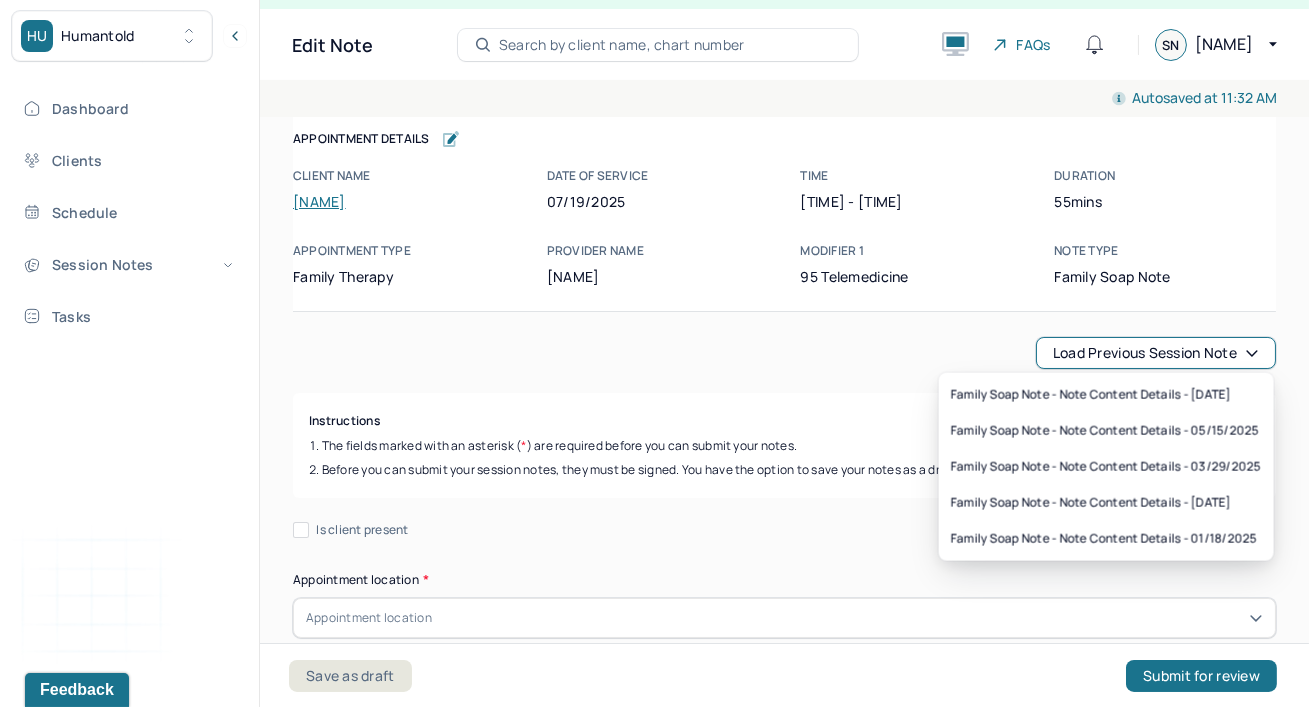 click on "Load previous session note" at bounding box center (1156, 353) 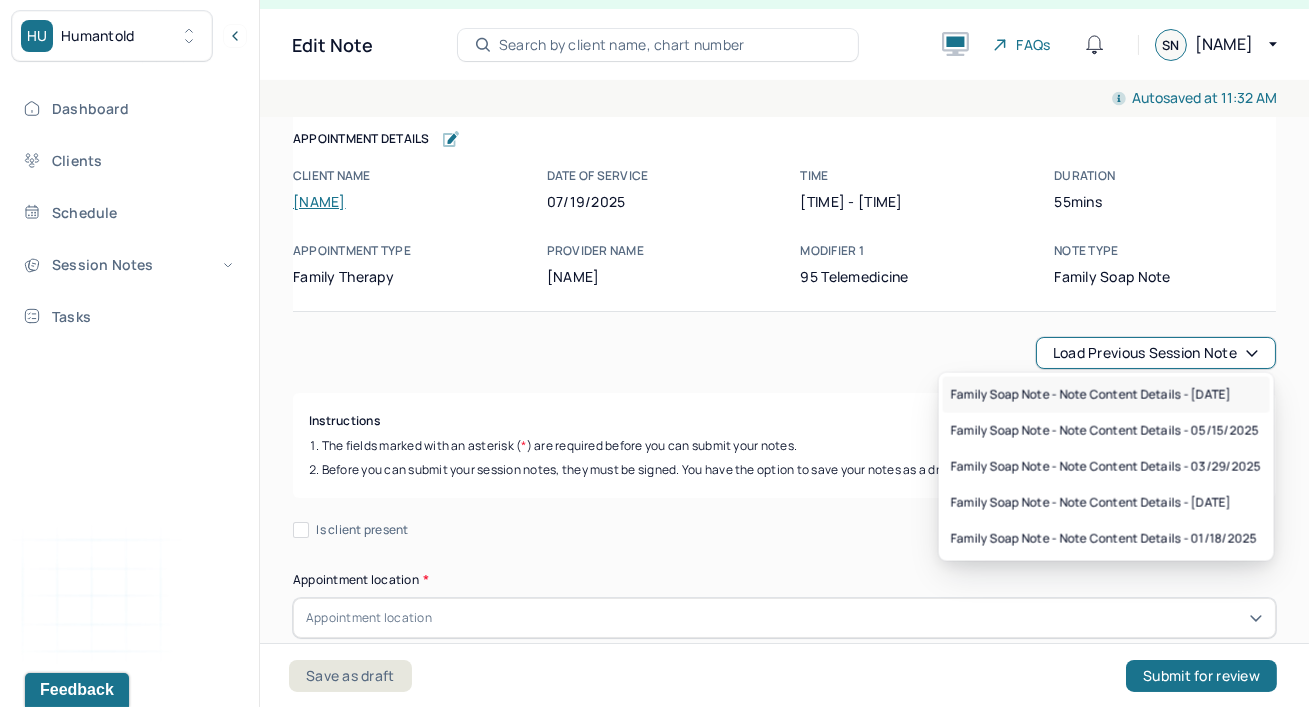 click on "Family soap note   - Note content Details -   [DATE]" at bounding box center [1091, 395] 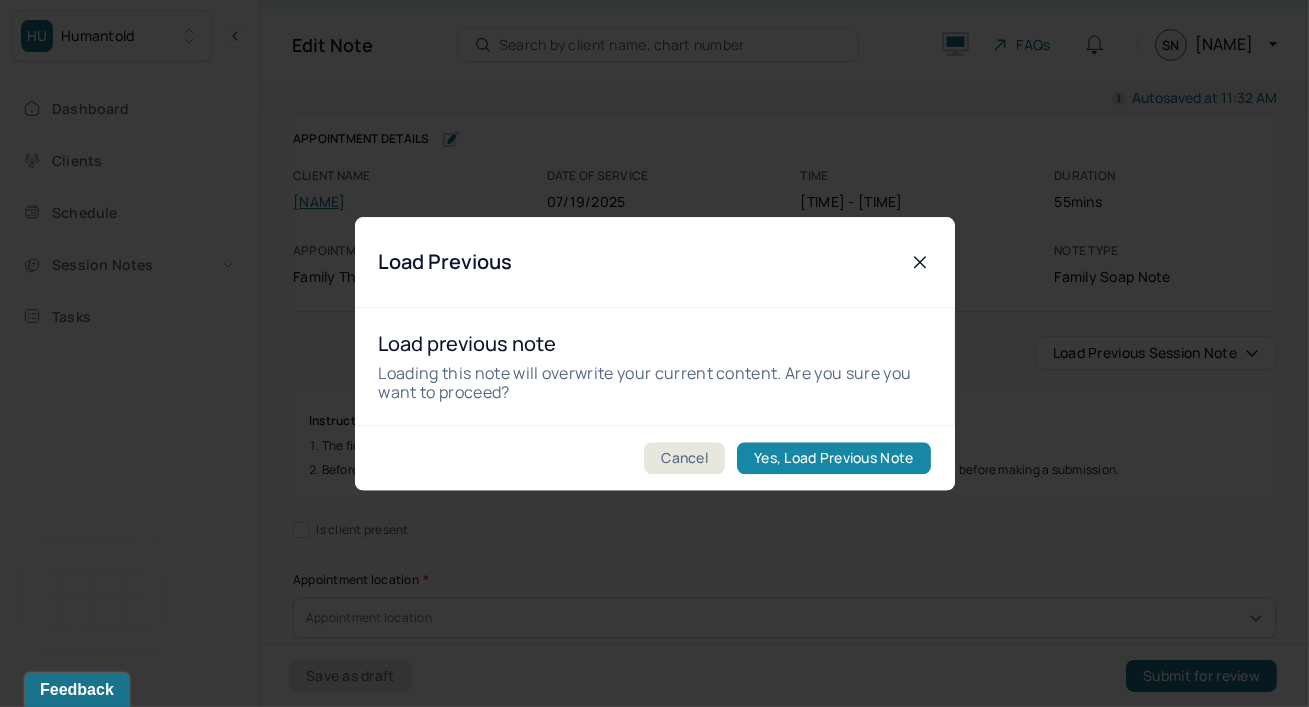 click on "Yes, Load Previous Note" at bounding box center (833, 458) 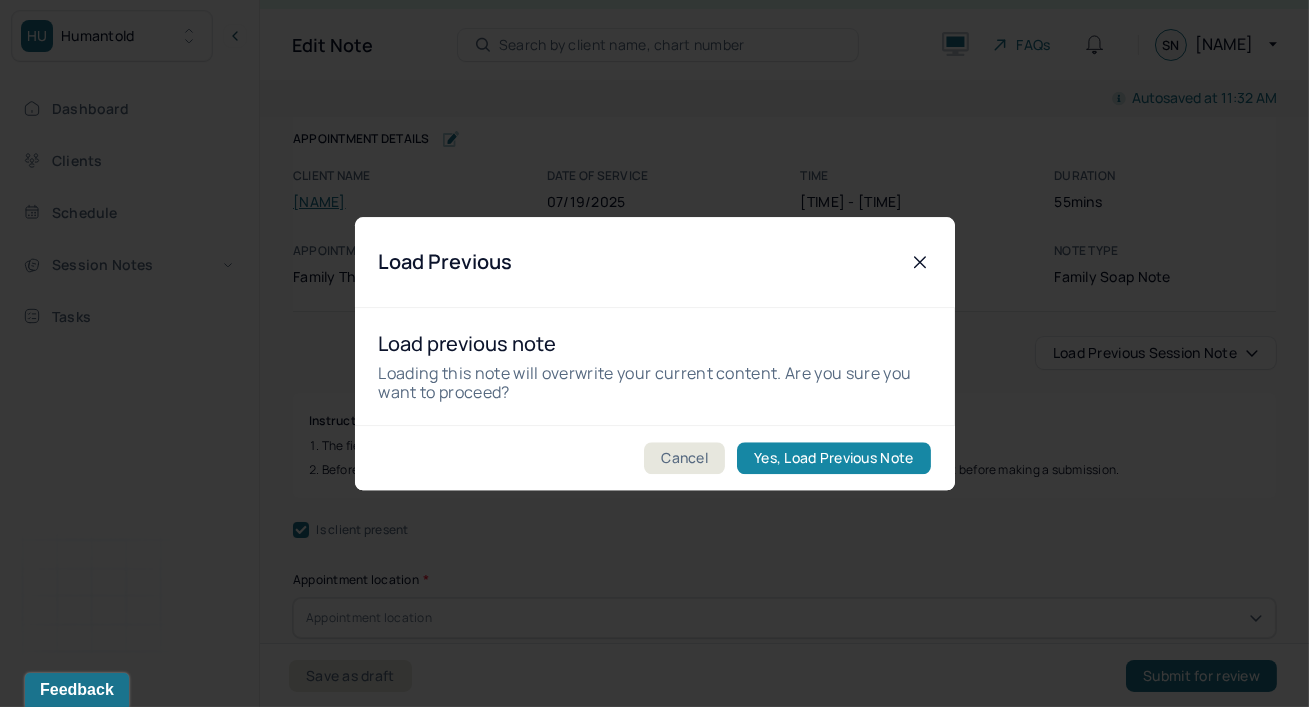 checkbox on "true" 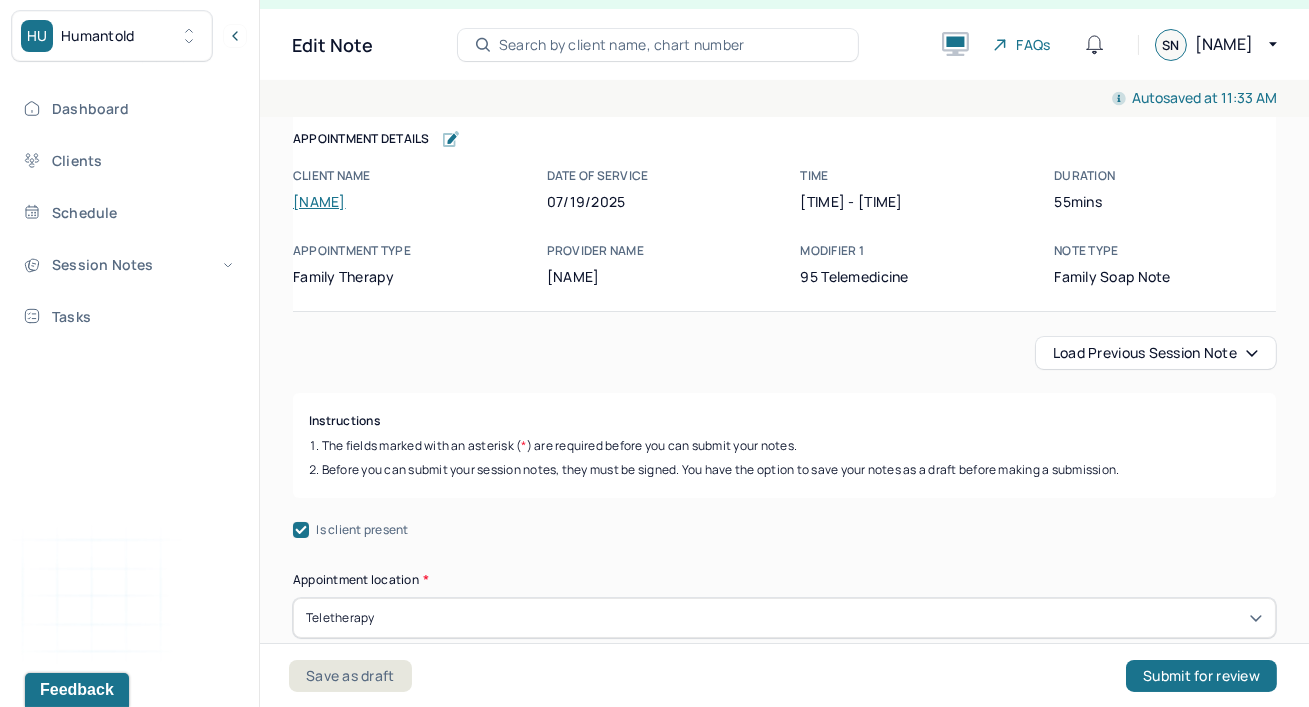 click on "Autosaved at 11:33 AM Appointment Details     Client name [NAME] Date of service [DATE] Time [TIME] - [TIME] Duration 55mins Appointment type family therapy Provider name [NAME] Modifier 1 95 Telemedicine Note type Family soap note Appointment Details     Client name [NAME] Date of service [DATE] Time [TIME] - [TIME] Duration 55mins Appointment type family therapy Provider name [NAME] Modifier 1 95 Telemedicine Note type Family soap note   Load previous session note   Instructions The fields marked with an asterisk ( * ) are required before you can submit your notes. Before you can submit your session notes, they must be signed. You have the option to save your notes as a draft before making a submission. Is client present Appointment location * Teletherapy Client Teletherapy Location Home Office Other Provider Teletherapy Location Home Office Other Consent was received for the teletherapy session The teletherapy session was conducted via video Primary diagnosis * * Causing" at bounding box center [784, 394] 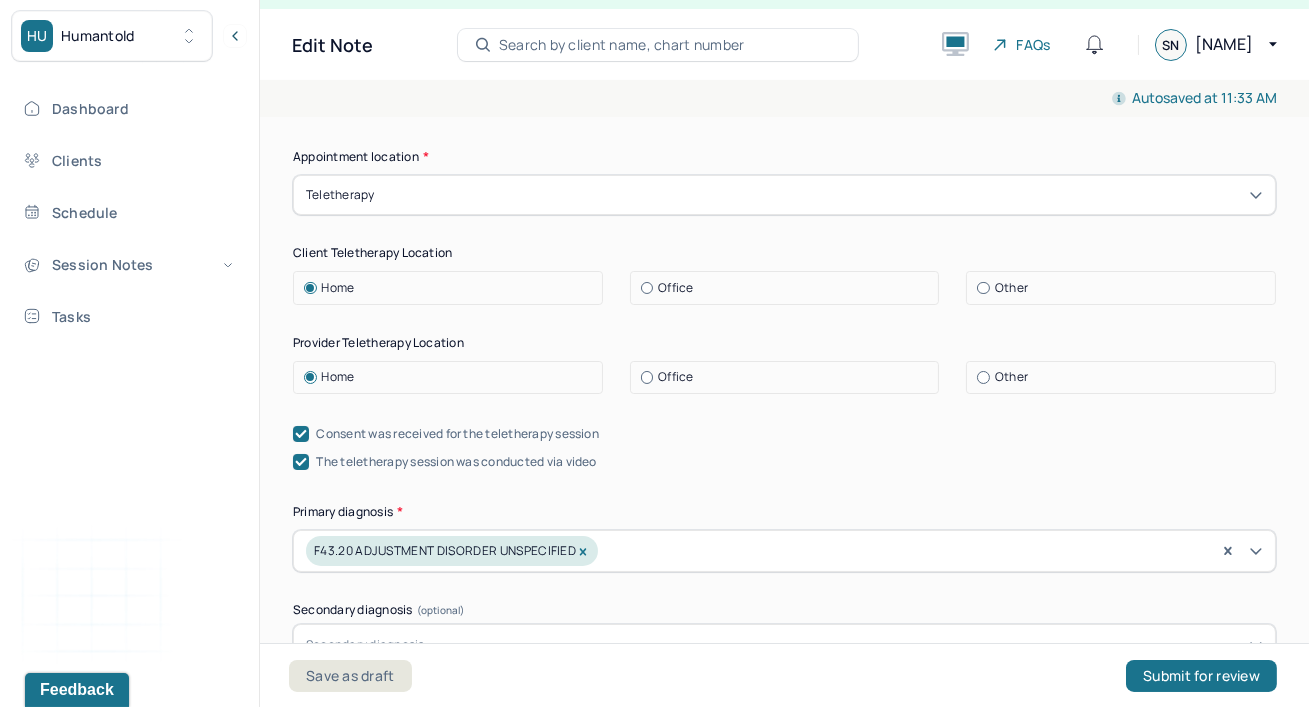 scroll, scrollTop: 436, scrollLeft: 0, axis: vertical 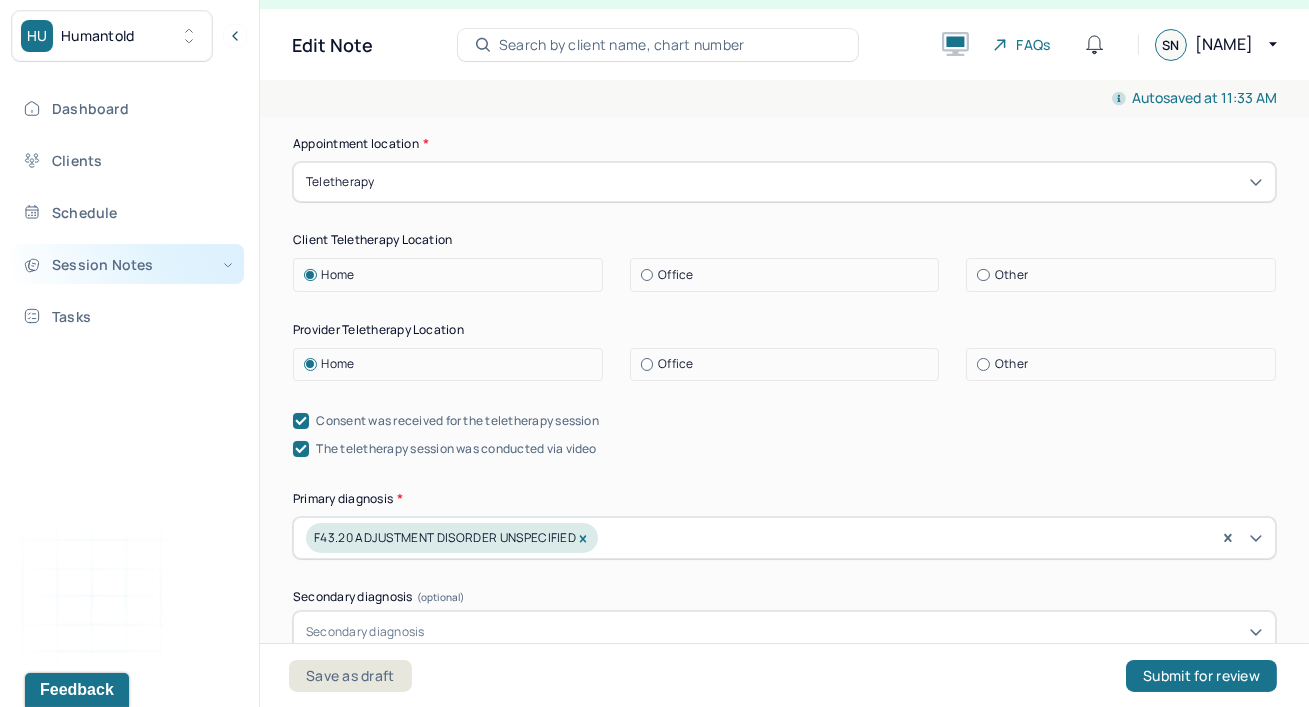 click on "Session Notes" at bounding box center [128, 264] 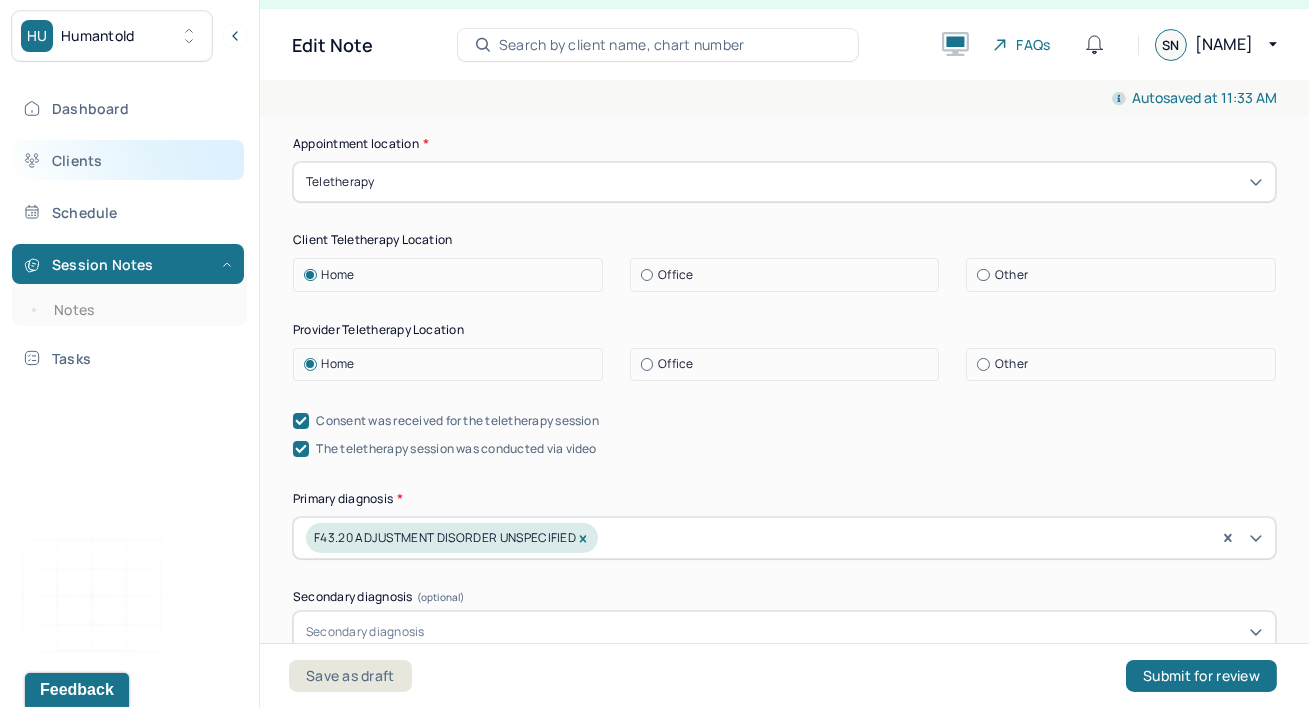 click on "Clients" at bounding box center (128, 160) 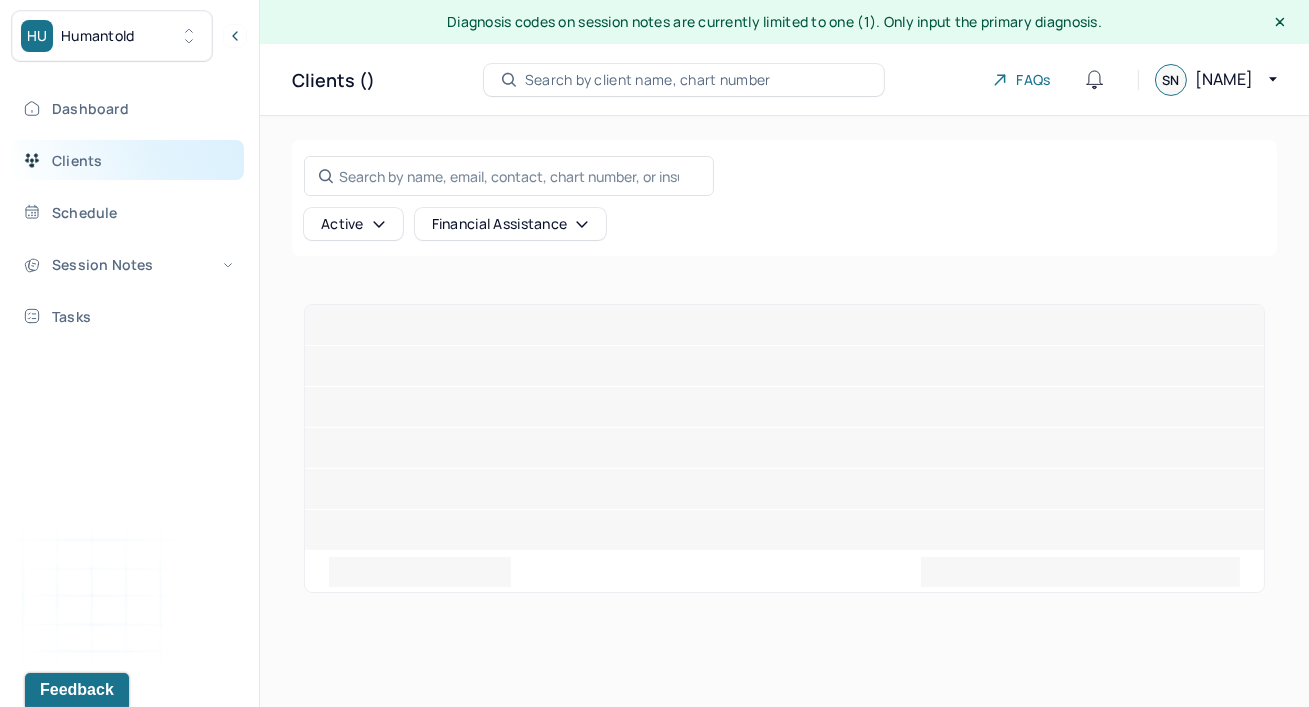 scroll, scrollTop: 0, scrollLeft: 0, axis: both 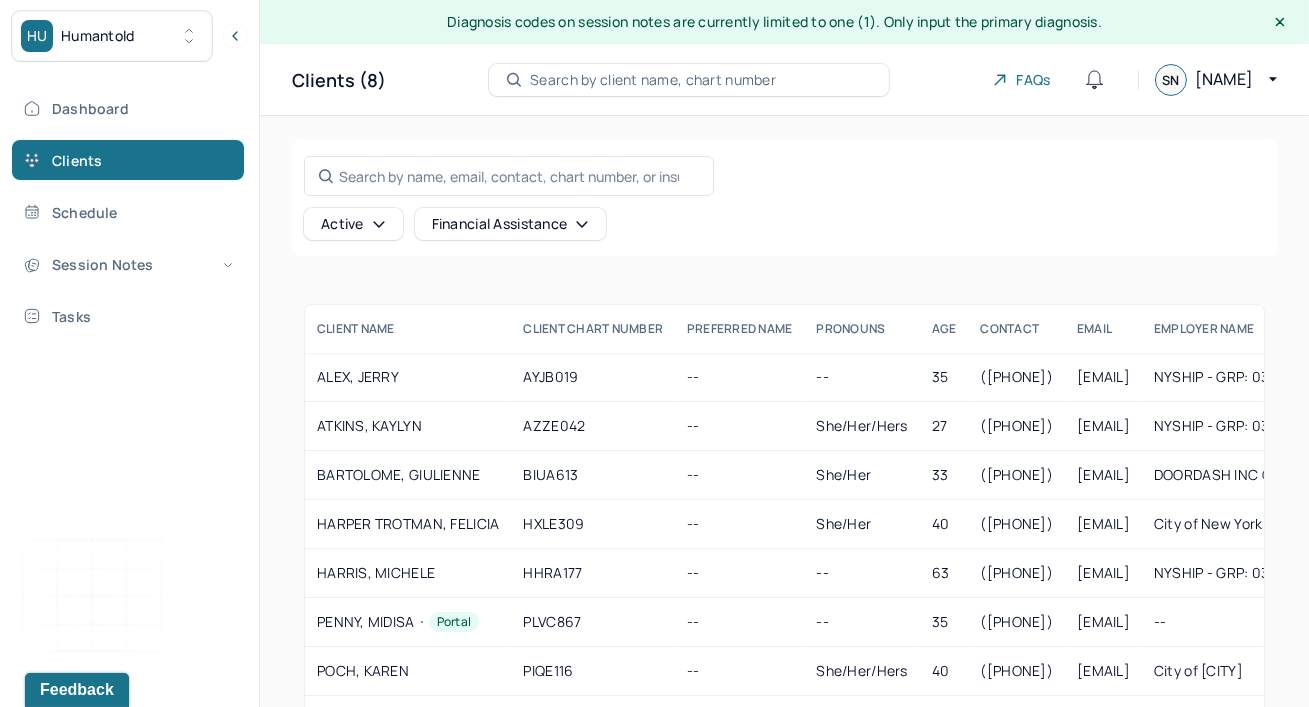 click on "Search by name, email, contact, chart number, or insurance id...   Active     Financial assistance   CLIENT NAME Client Chart number PREFERRED NAME PRONOUNS AGE CONTACT EMAIL employer name CLIENT STATUS Client is b2b Insurance Provider Financial assistance status Consent to sms ALT EMAIL SENT [LAST], [FIRST] AYJB019 -- -- [AGE] ([PHONE]) [EMAIL] NYSHIP - GRP: 030500 active -- CARE no -- No ATKINS, KAYLYN AZZE042 -- she/her/hers [AGE] ([PHONE]) [EMAIL] NYSHIP - GRP: 030500 active No CARE no Yes No BARTOLOME, GIULIENNE BIUA613 -- She/Her [AGE] ([PHONE]) [EMAIL] DOORDASH INC CA/OOS active No BCBS no -- No HARPER TROTMAN, FELICIA HXLE309 -- She/Her  [AGE] ([PHONE]) [EMAIL] City of New York - GRP: 1102367 active -- CARE no -- No HARRIS, MICHELE HHRA177 -- -- [AGE] ([PHONE]) [EMAIL] NYSHIP - GRP: 030500 active -- CARE -- No No PENNY, MIDISA Portal PLVC867 -- -- [AGE] ([PHONE]) [EMAIL] -- active -- Self pay no --" at bounding box center (784, 451) 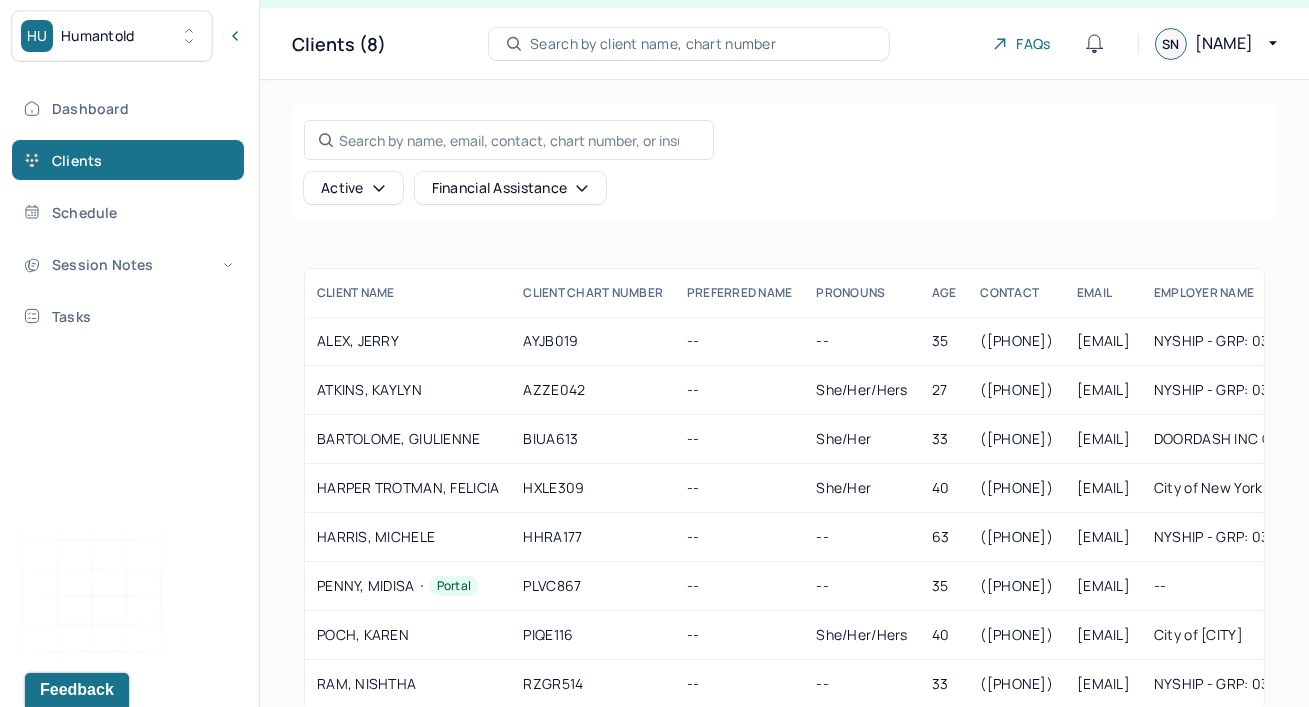 scroll, scrollTop: 77, scrollLeft: 0, axis: vertical 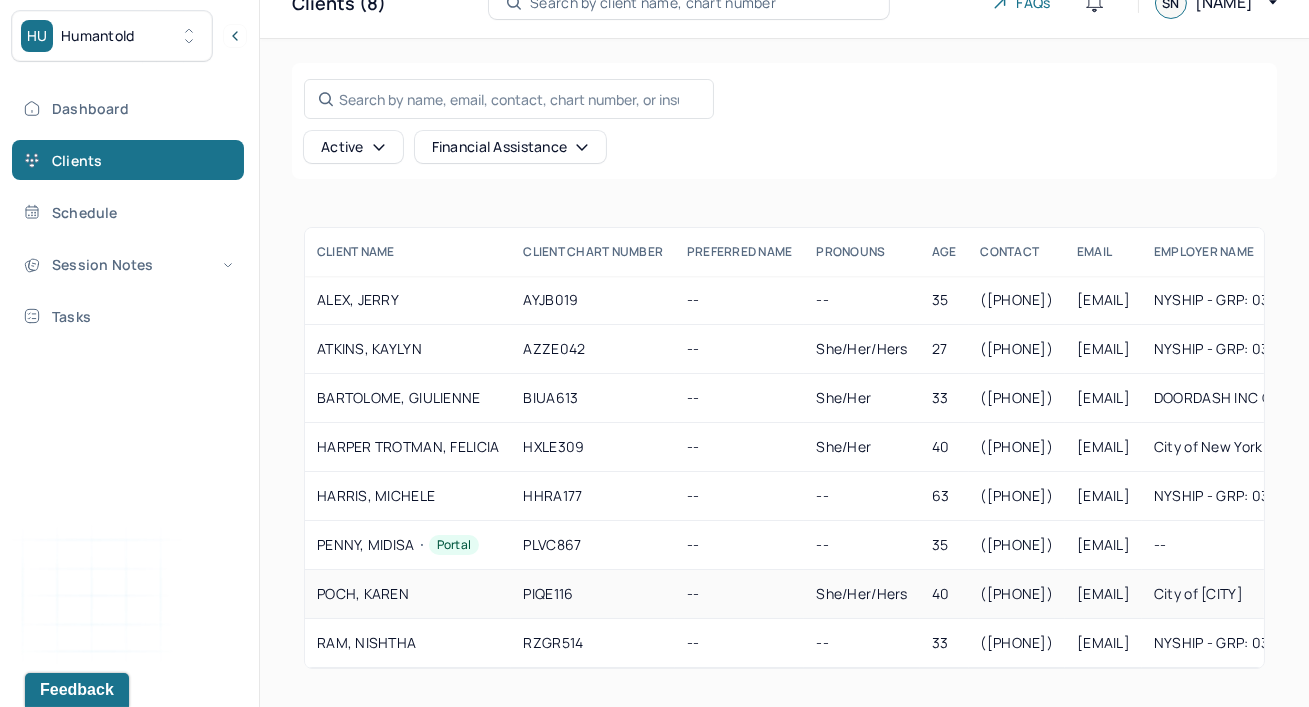 click on "POCH, KAREN" at bounding box center (408, 594) 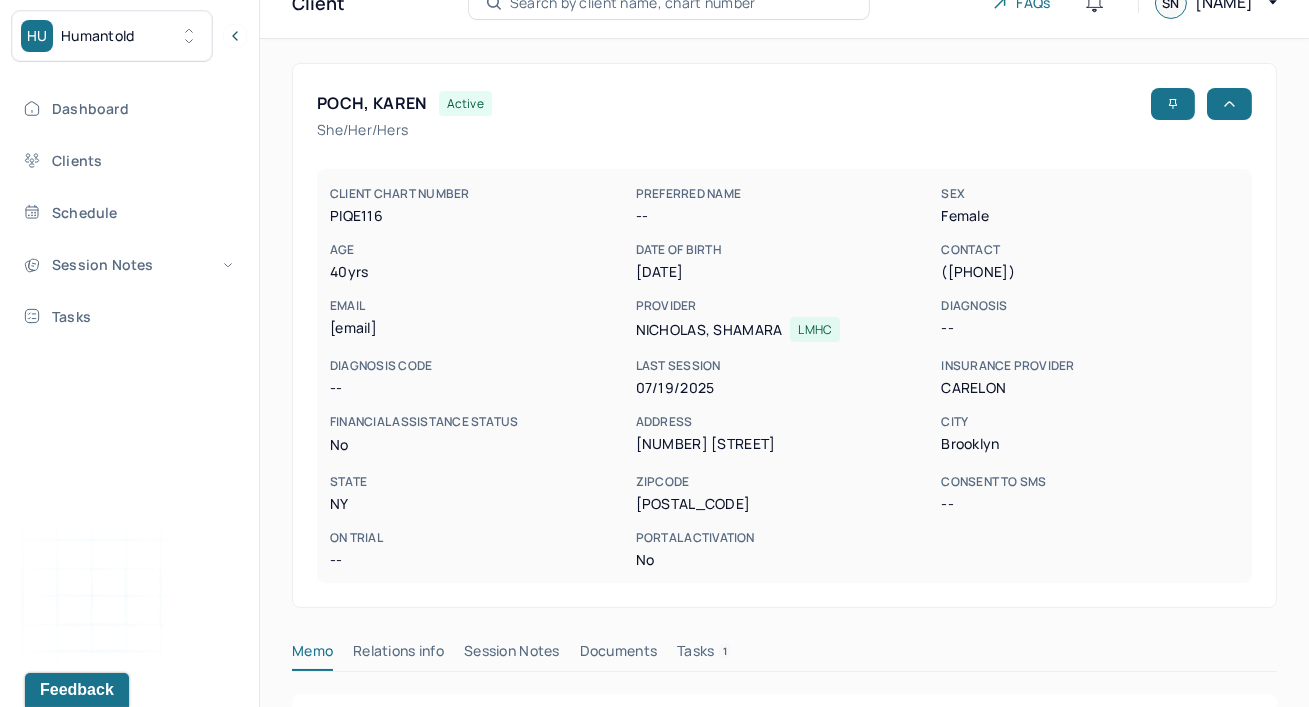 click on "POCH, KAREN active" at bounding box center (784, 104) 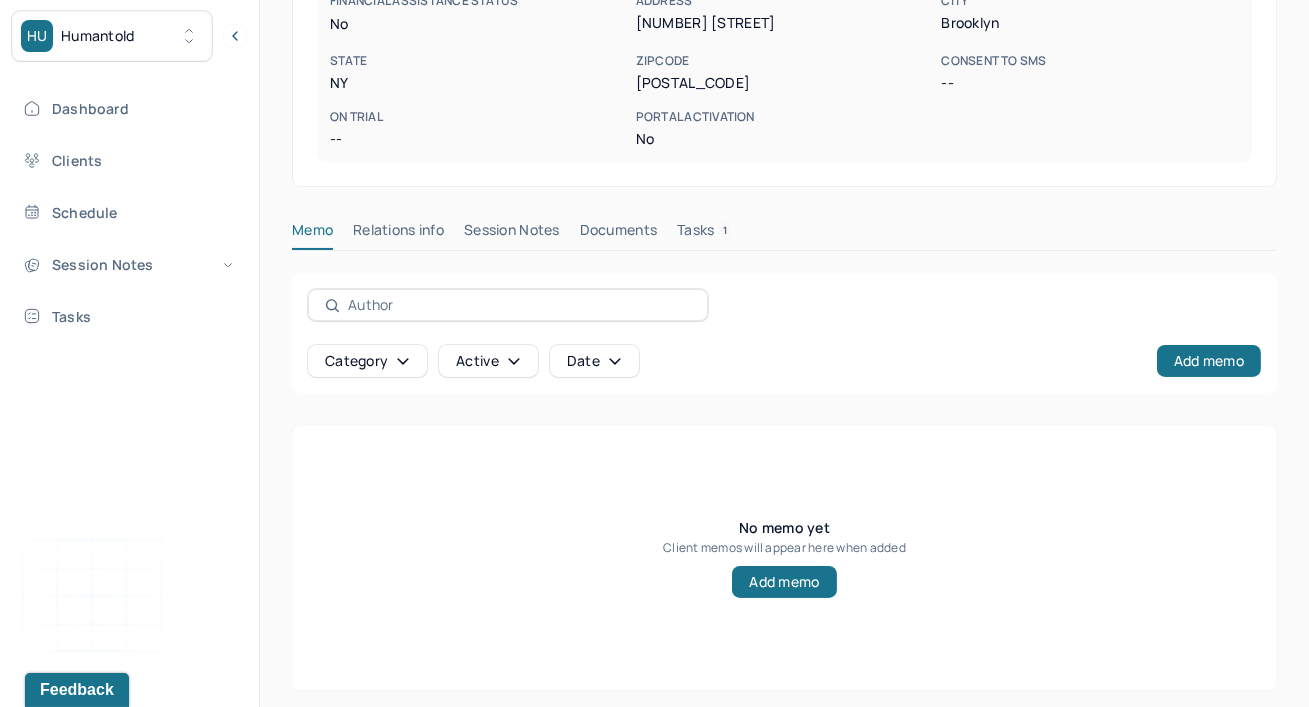scroll, scrollTop: 505, scrollLeft: 0, axis: vertical 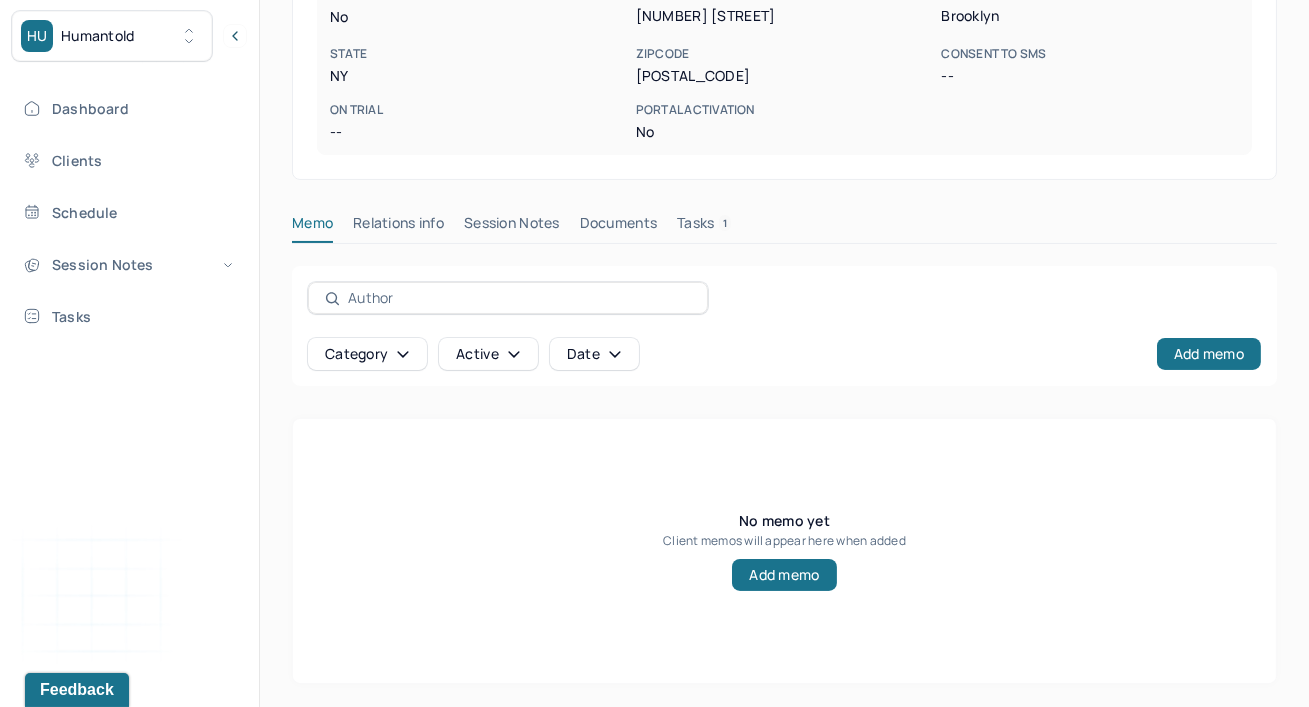 click on "Session Notes" at bounding box center [512, 227] 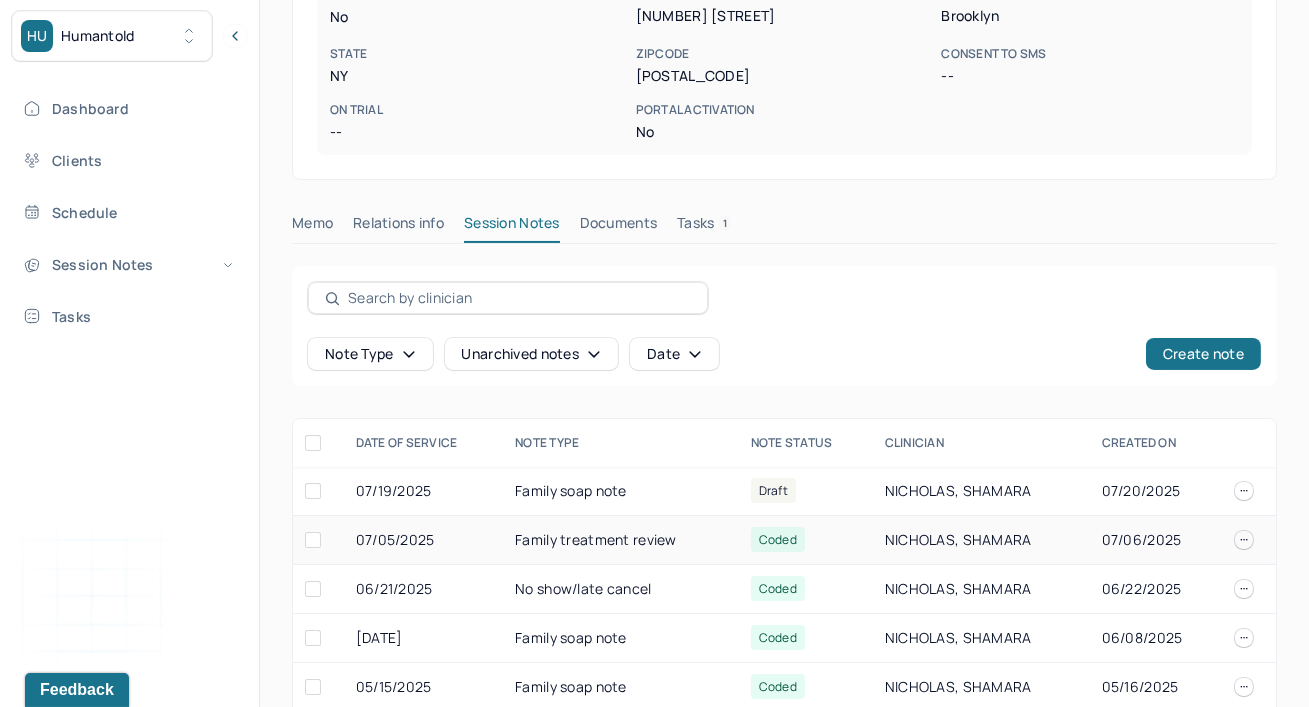 click on "07/05/2025" at bounding box center [423, 540] 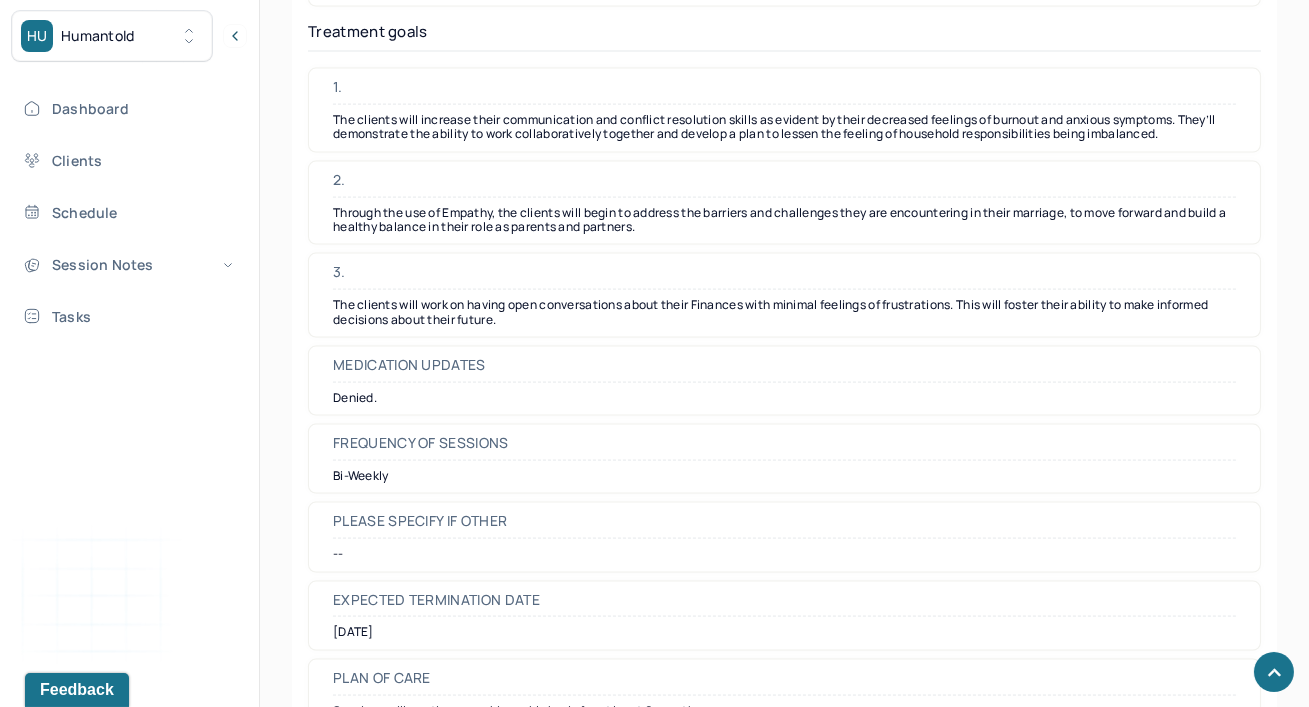 scroll, scrollTop: 5450, scrollLeft: 0, axis: vertical 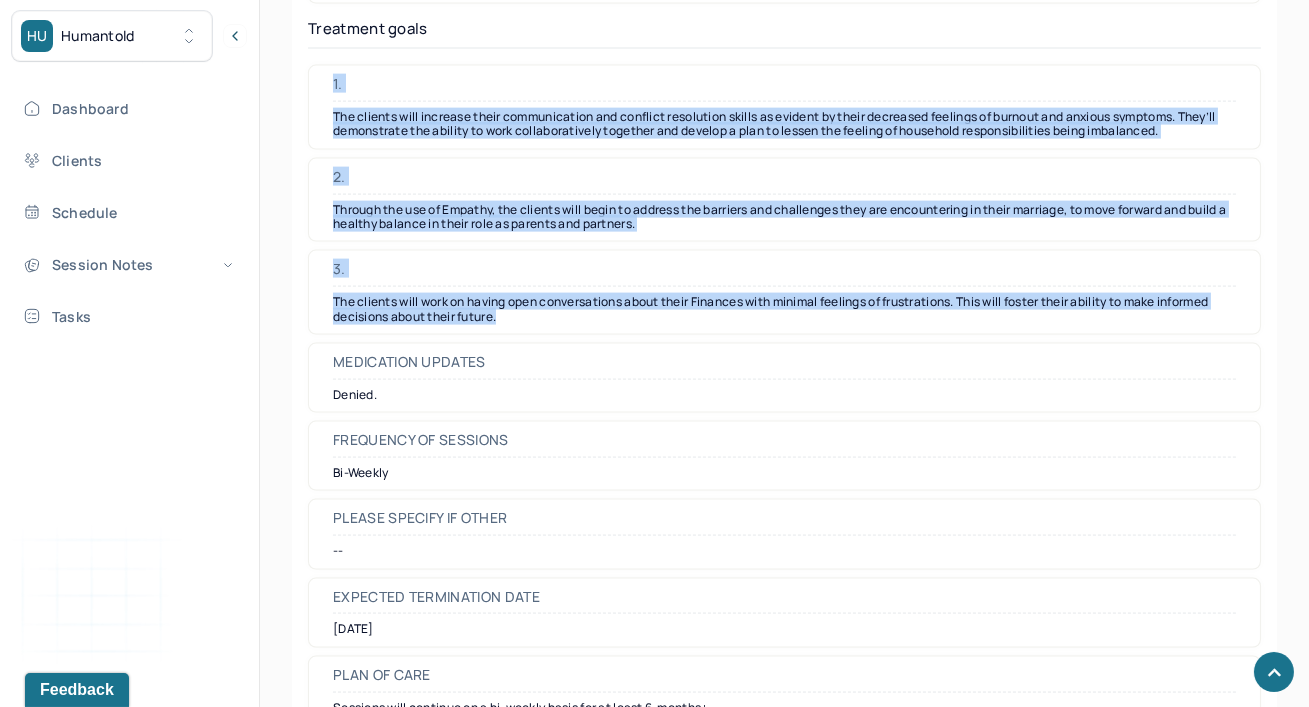 drag, startPoint x: 326, startPoint y: 63, endPoint x: 680, endPoint y: 299, distance: 425.45505 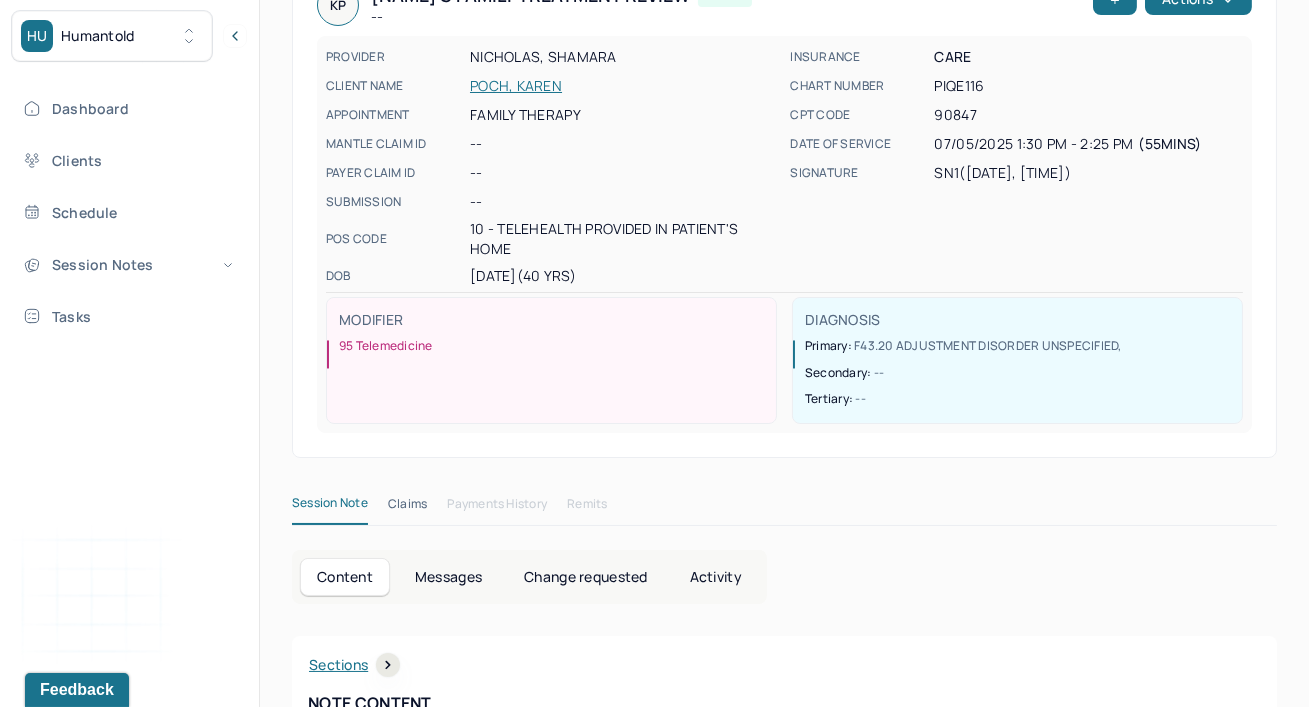 scroll, scrollTop: 186, scrollLeft: 0, axis: vertical 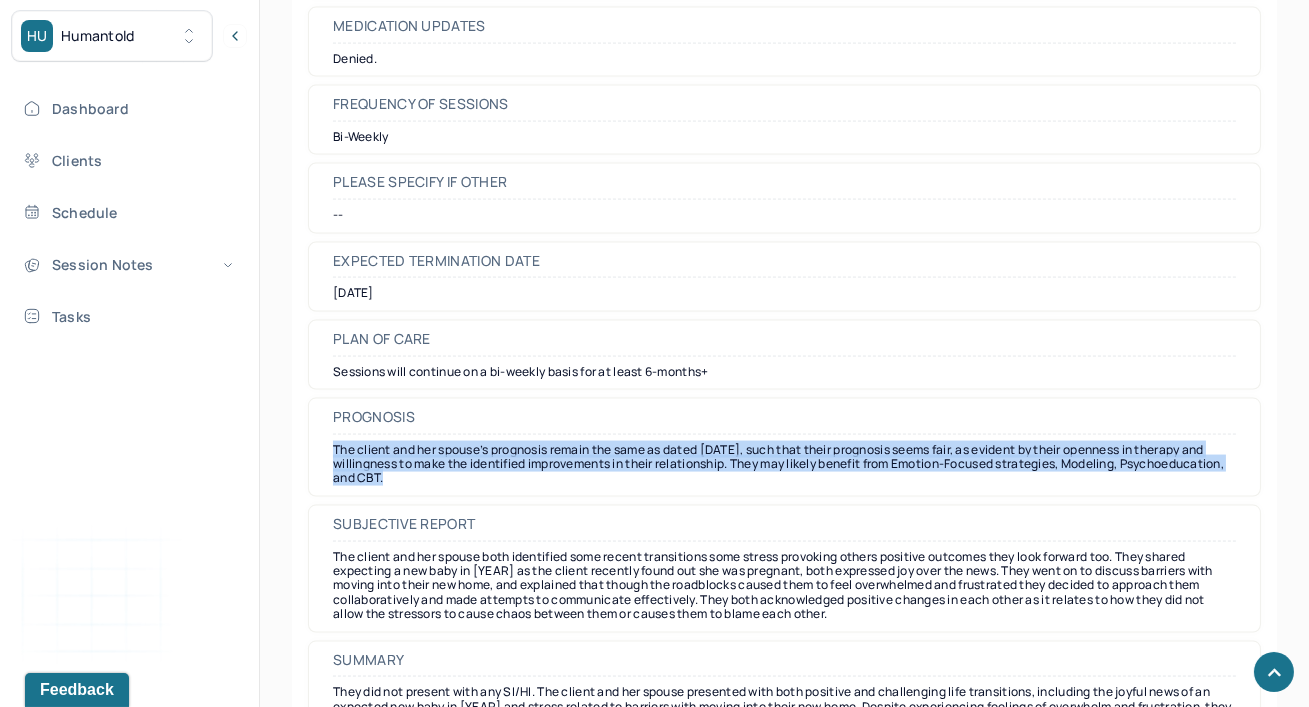 drag, startPoint x: 334, startPoint y: 426, endPoint x: 989, endPoint y: 468, distance: 656.34515 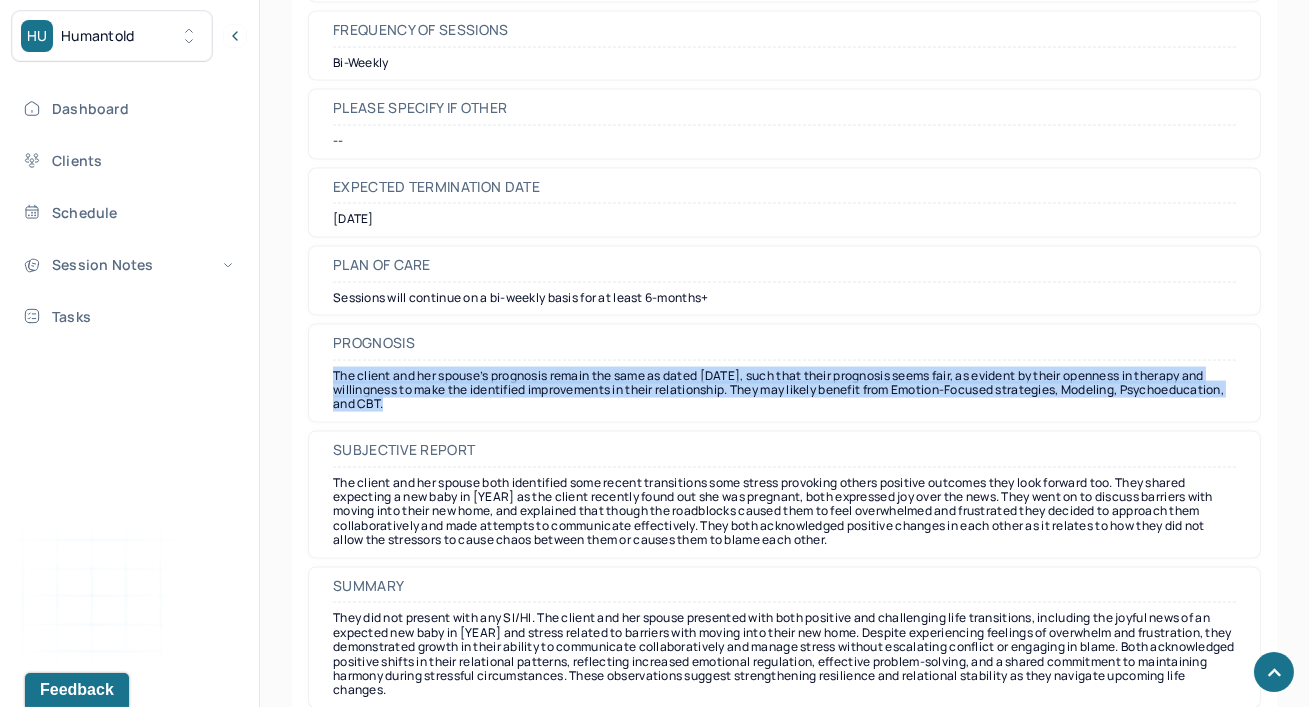 scroll, scrollTop: 5881, scrollLeft: 0, axis: vertical 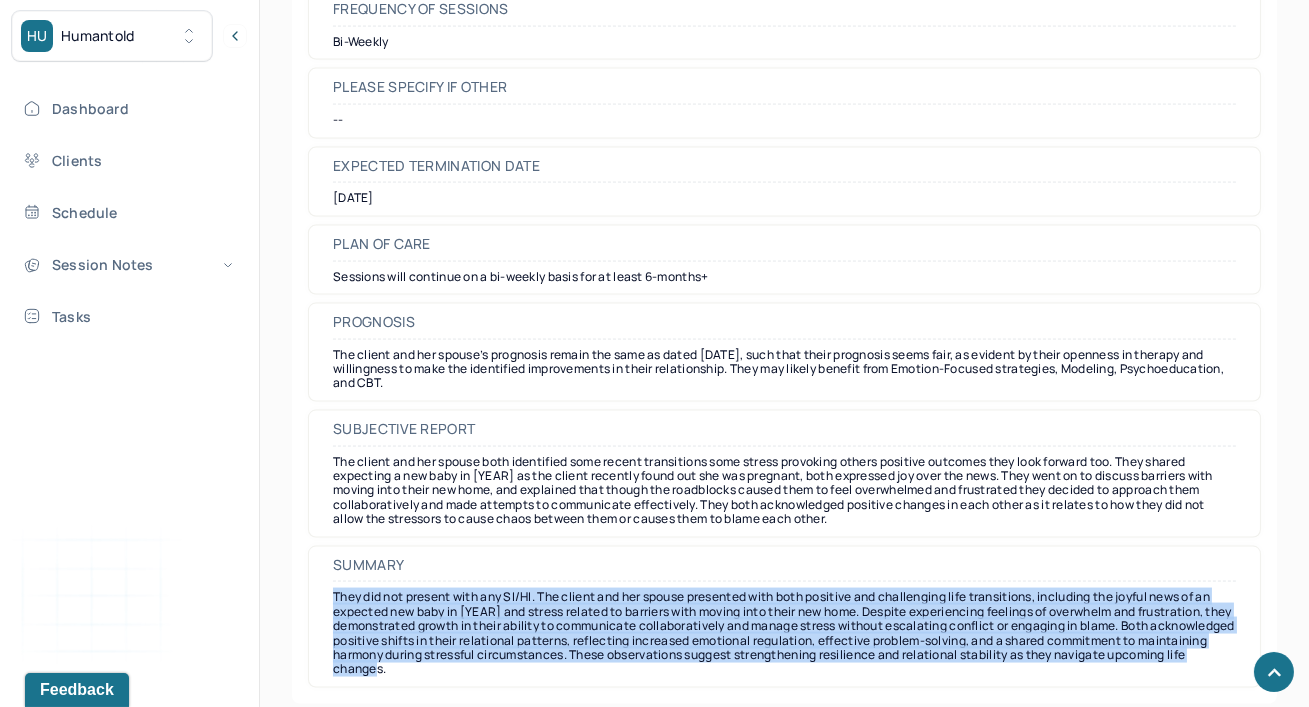 drag, startPoint x: 332, startPoint y: 572, endPoint x: 507, endPoint y: 660, distance: 195.88007 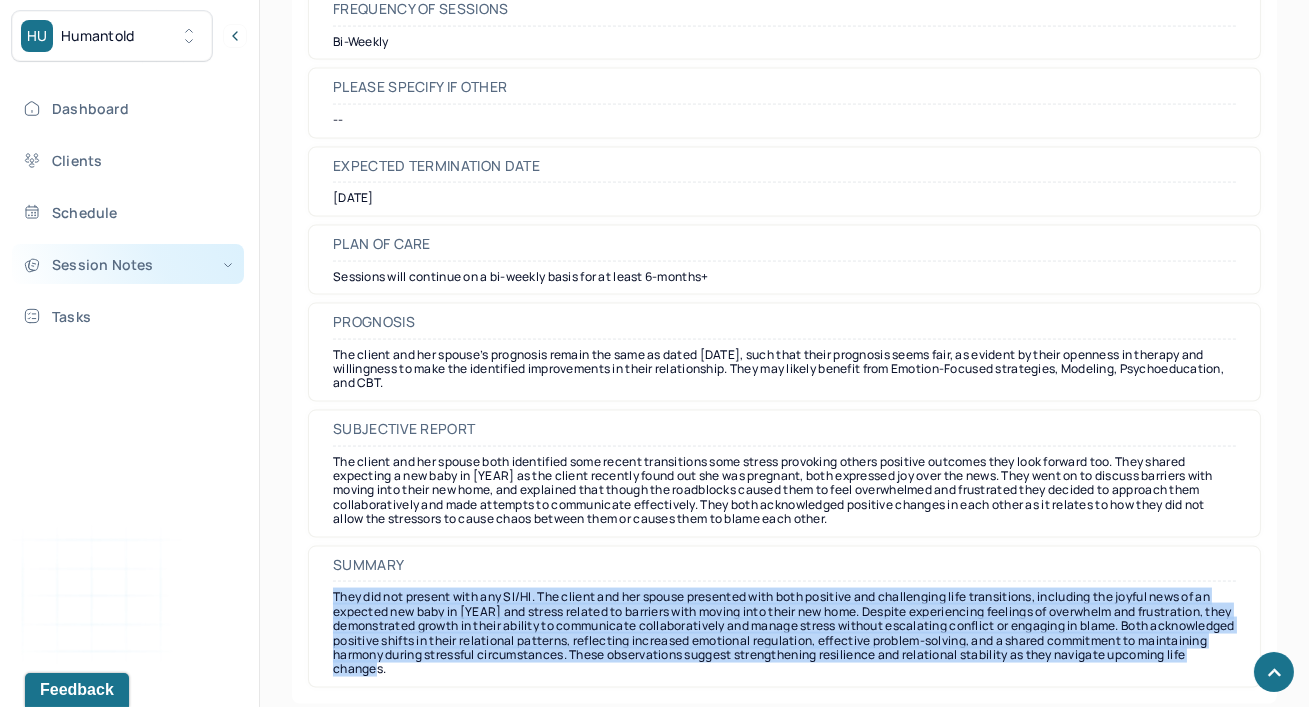 click on "Session Notes" at bounding box center [128, 264] 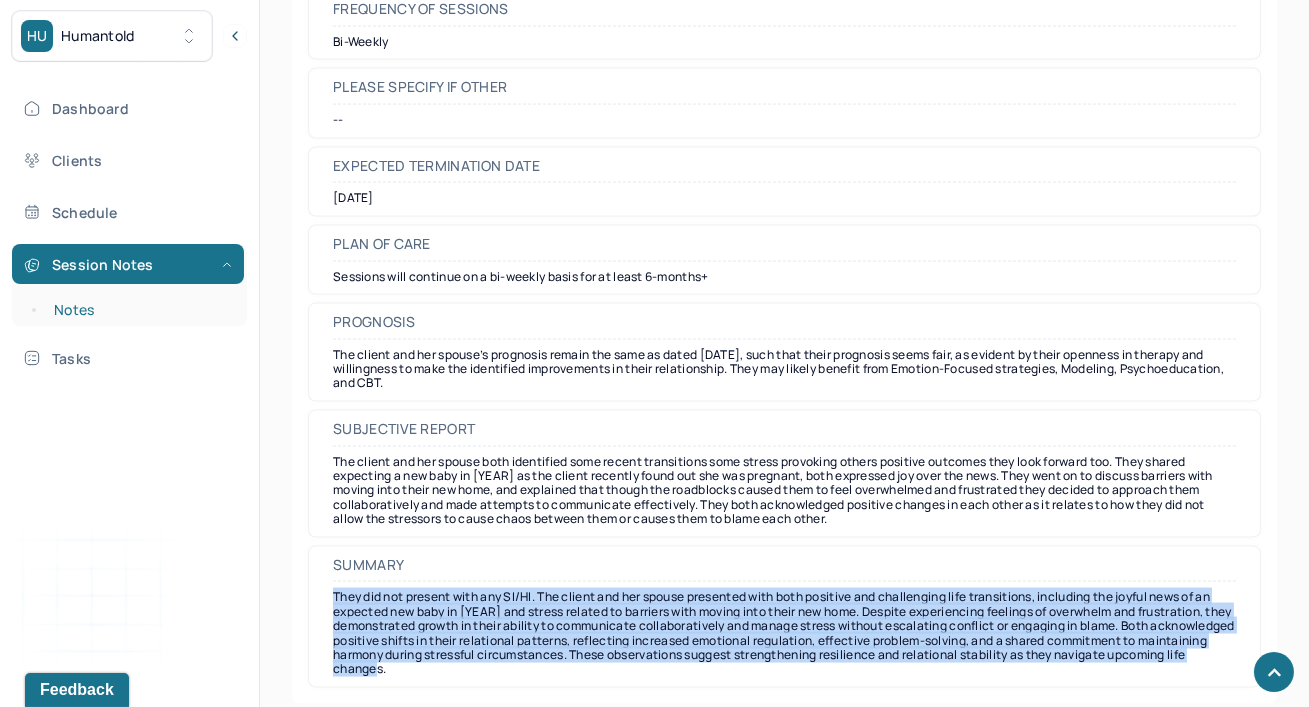 click on "Notes" at bounding box center [139, 310] 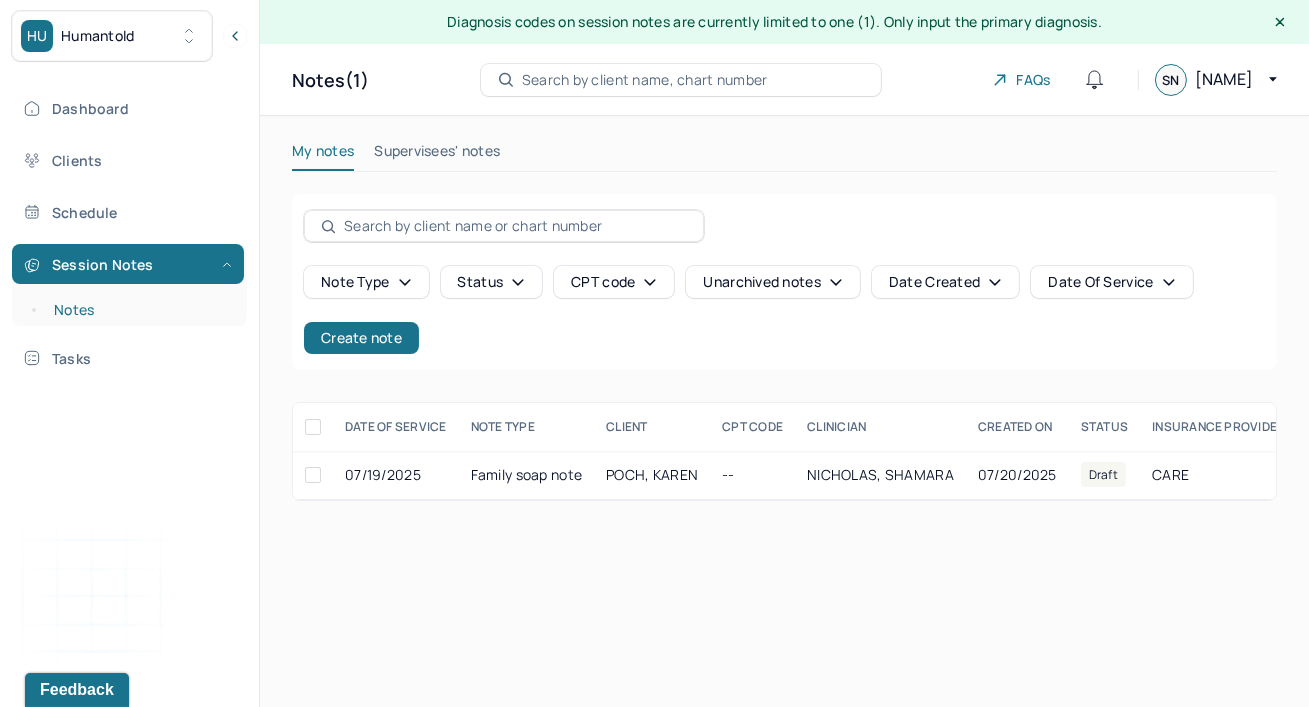 scroll, scrollTop: 0, scrollLeft: 0, axis: both 